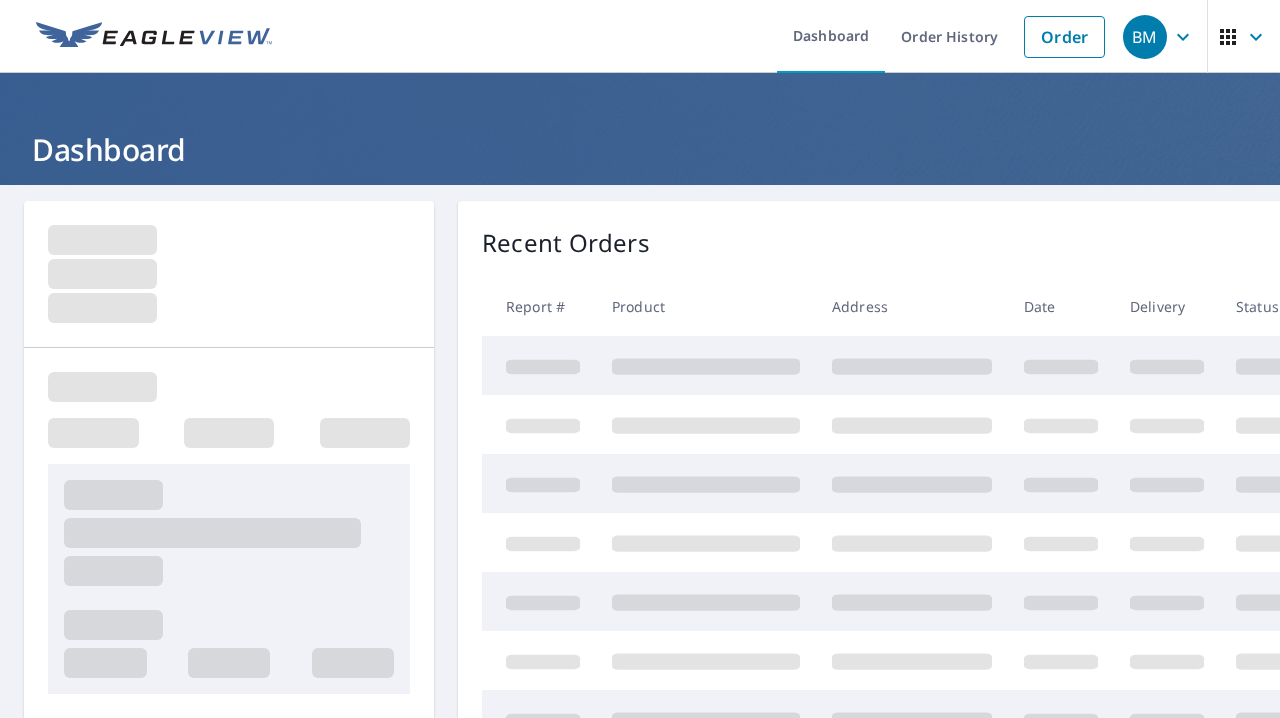 scroll, scrollTop: 0, scrollLeft: 0, axis: both 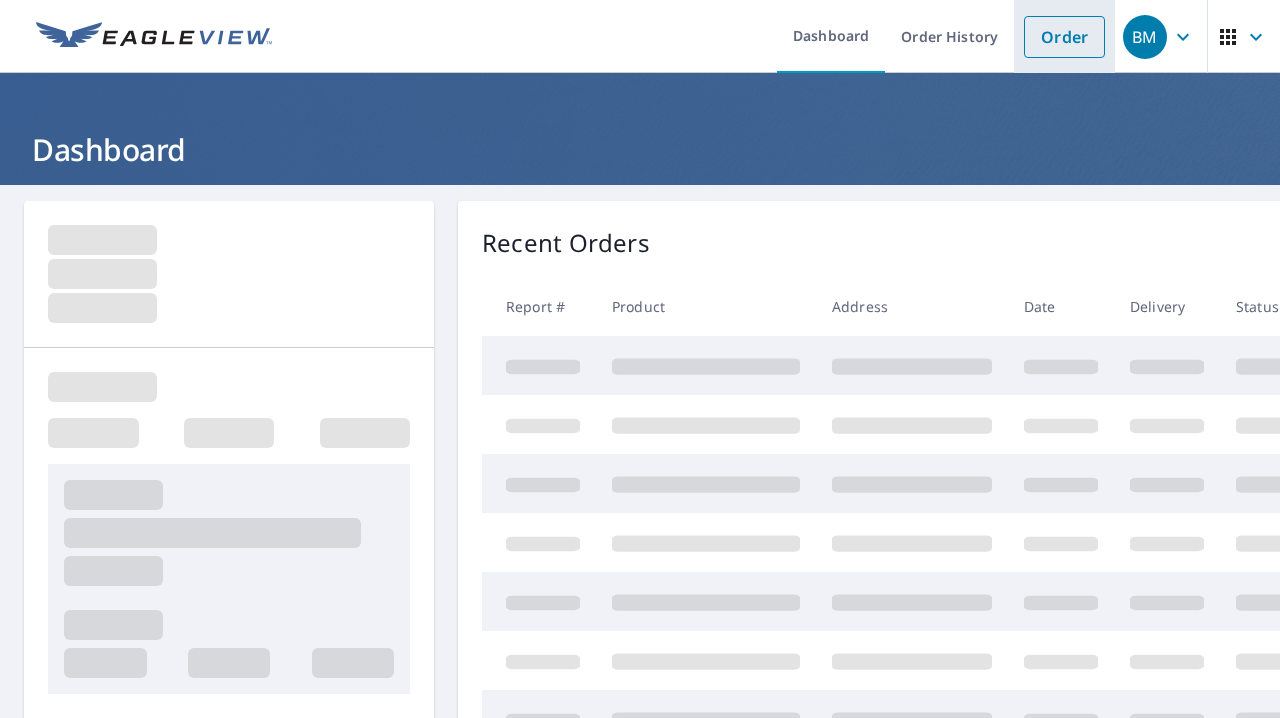 click on "Order" at bounding box center [1064, 37] 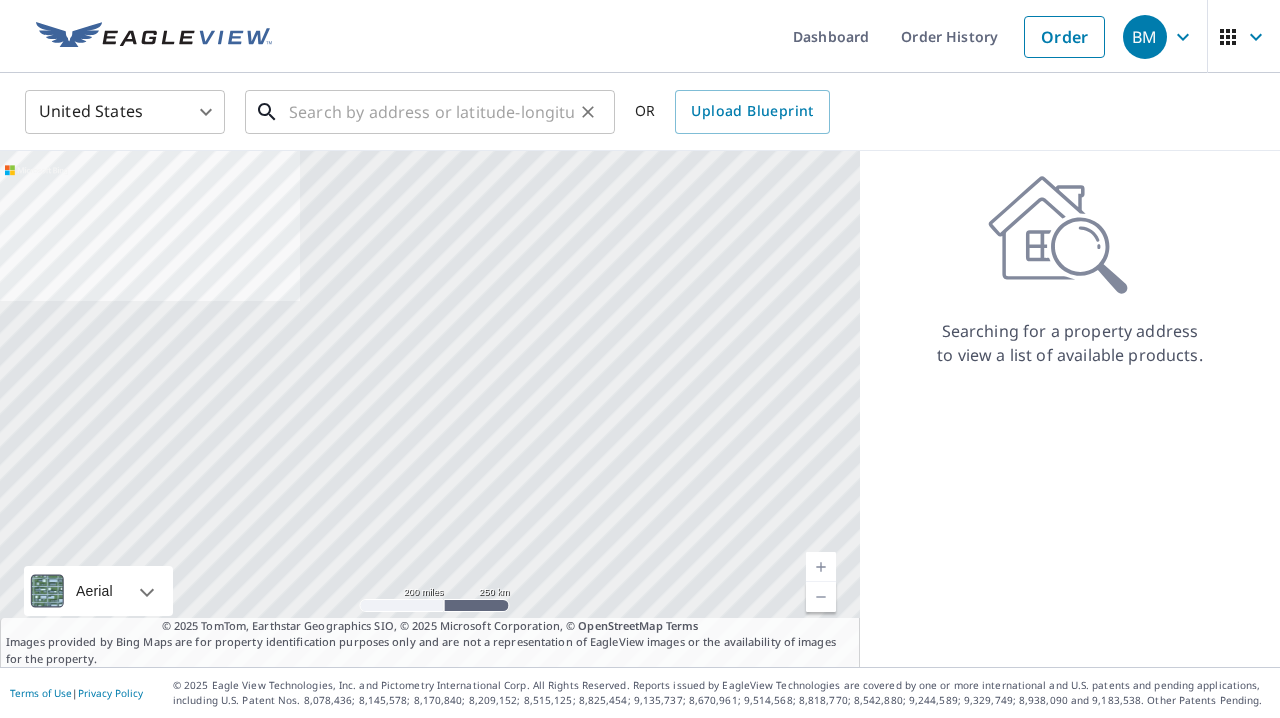 click at bounding box center [431, 112] 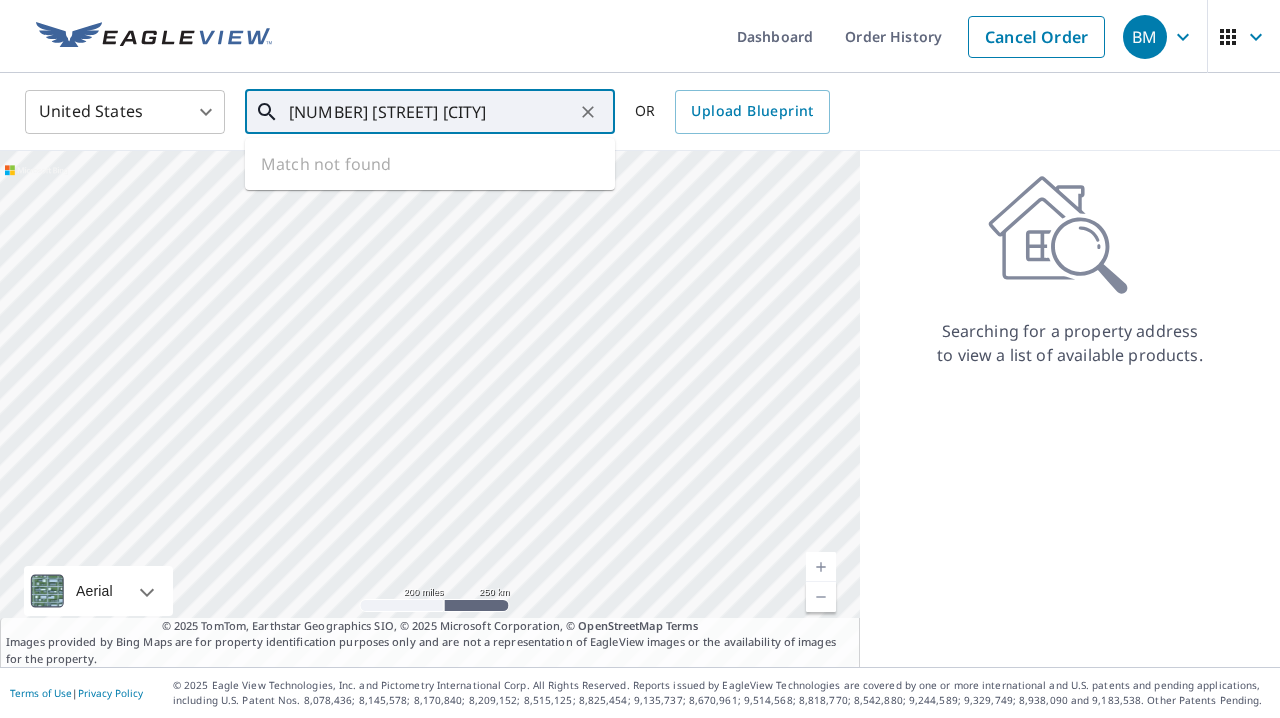 type on "[NUMBER] [STREET] [CITY]" 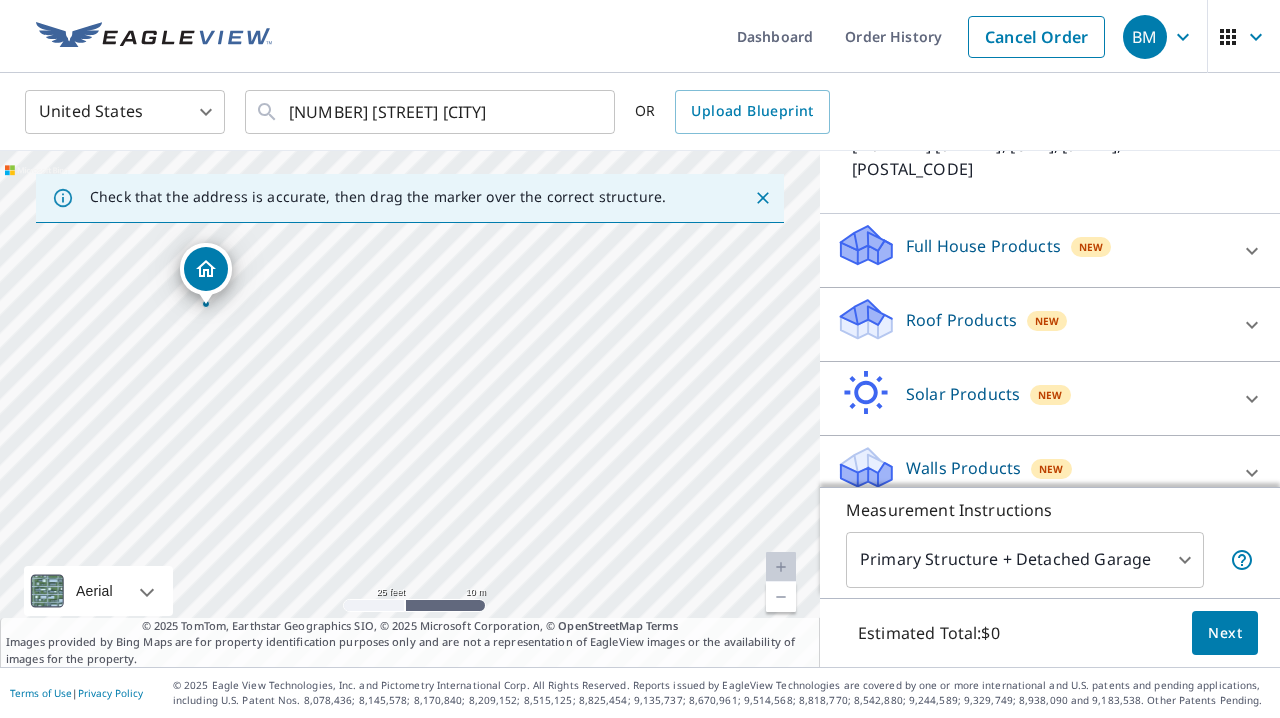 scroll, scrollTop: 167, scrollLeft: 0, axis: vertical 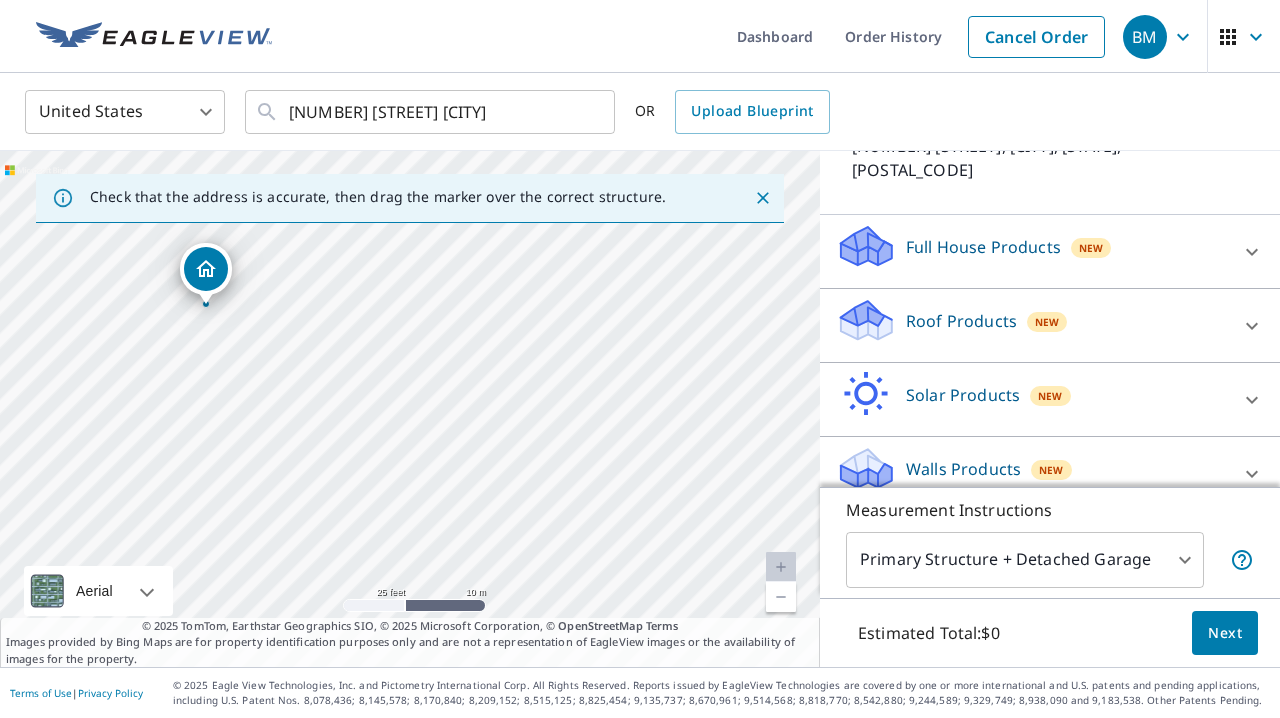click on "Roof Products New" at bounding box center [1032, 325] 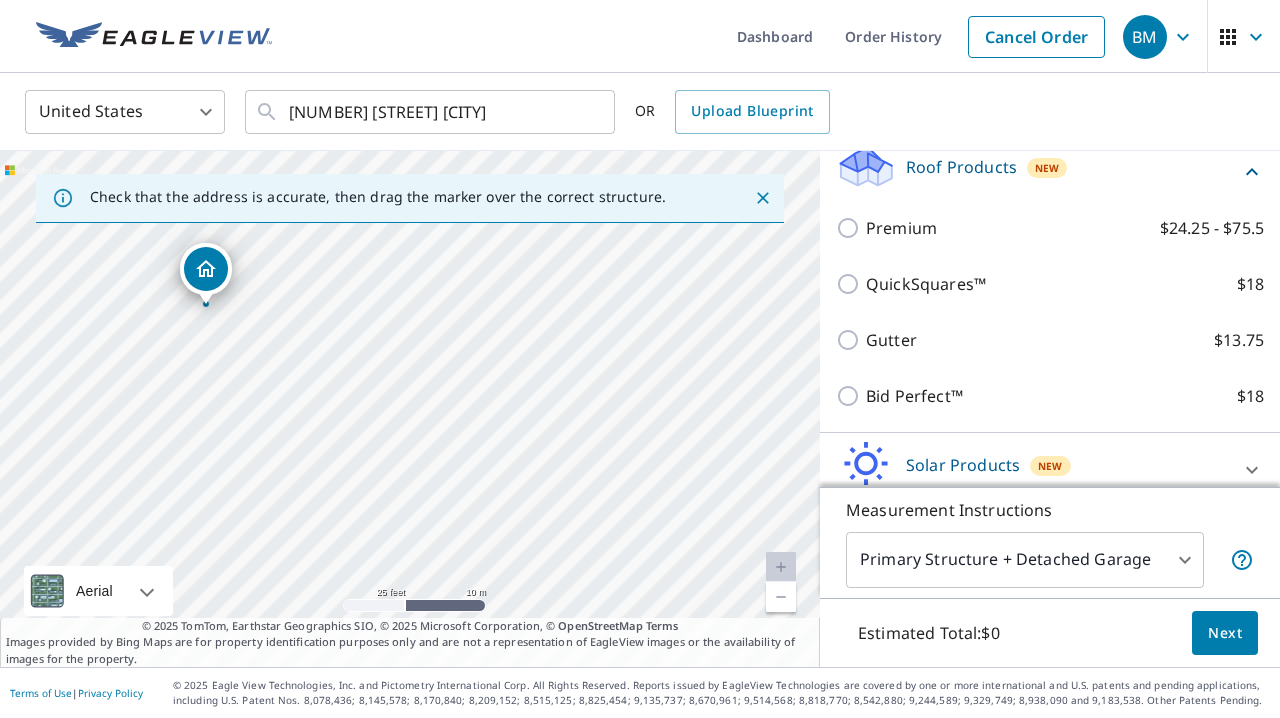 scroll, scrollTop: 325, scrollLeft: 0, axis: vertical 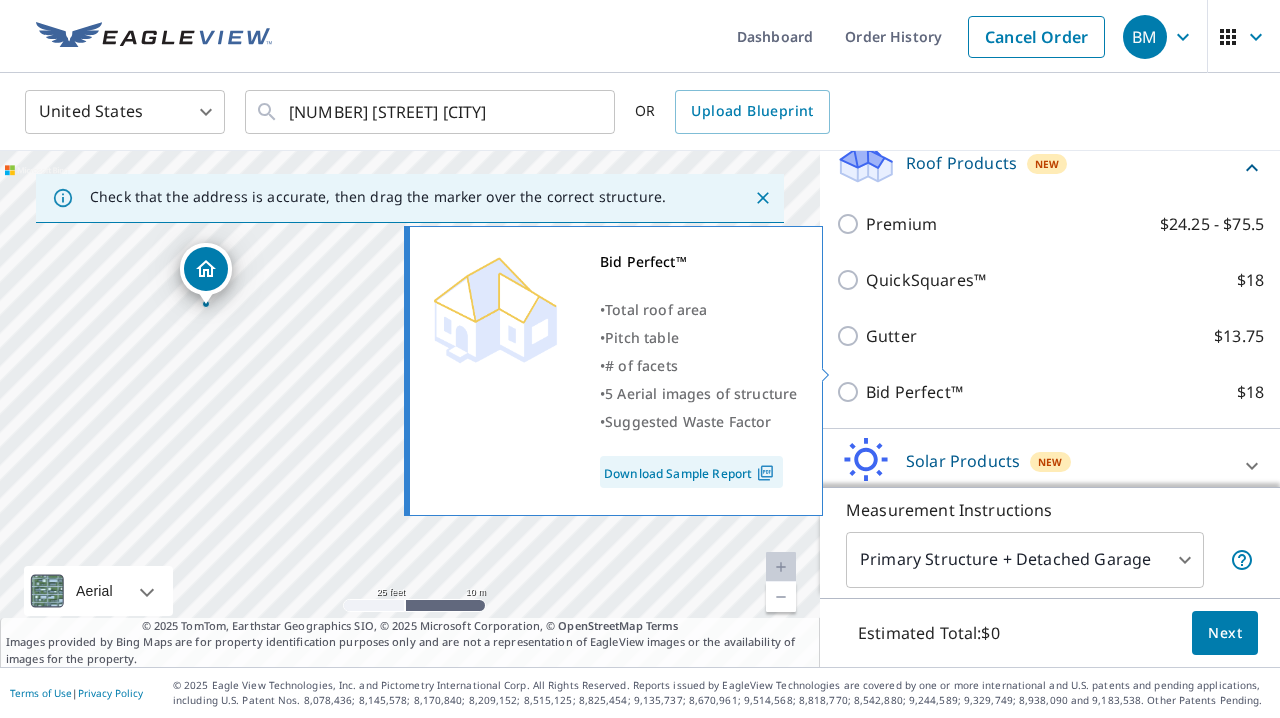click on "Bid Perfect™" at bounding box center [914, 392] 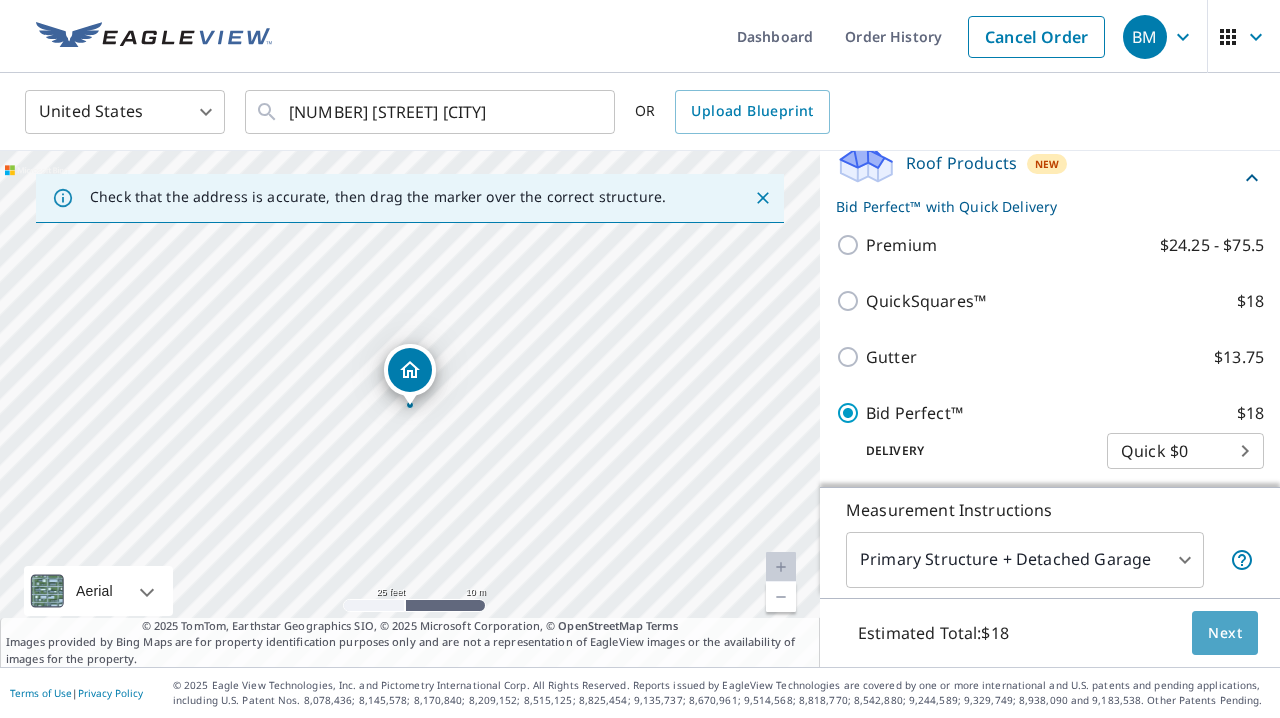 click on "Next" at bounding box center [1225, 633] 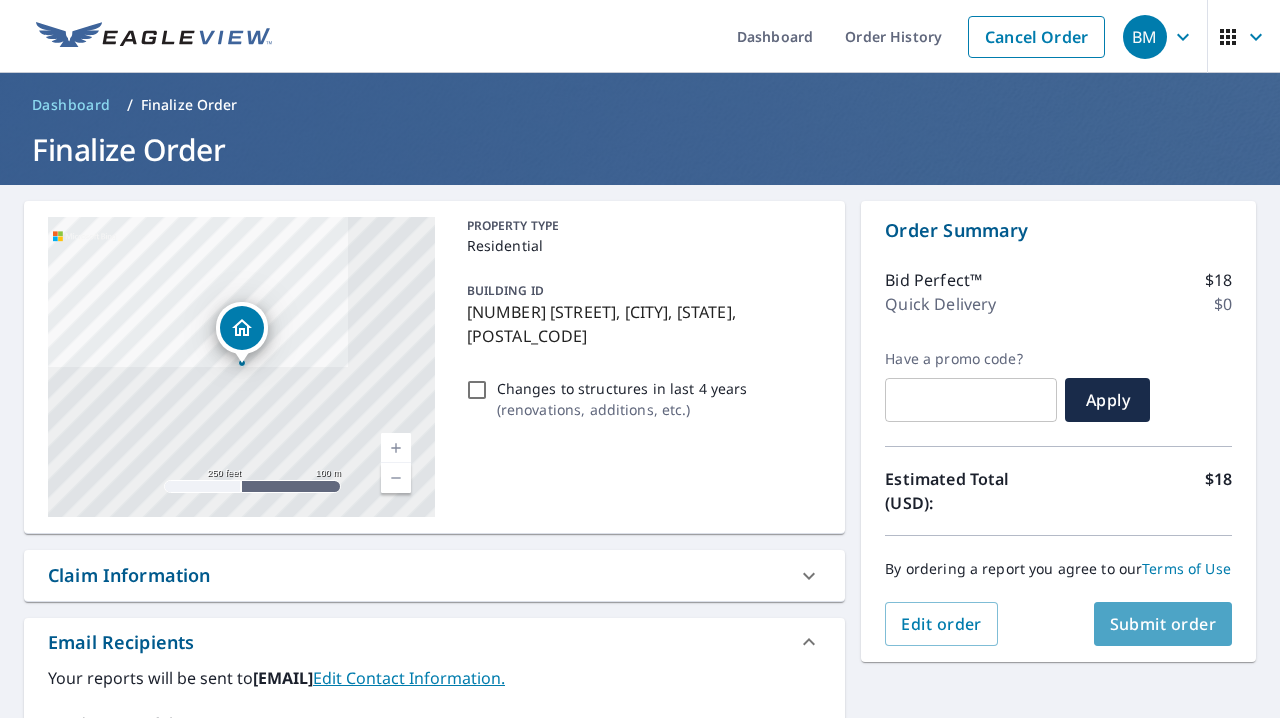 click on "Submit order" at bounding box center (1163, 624) 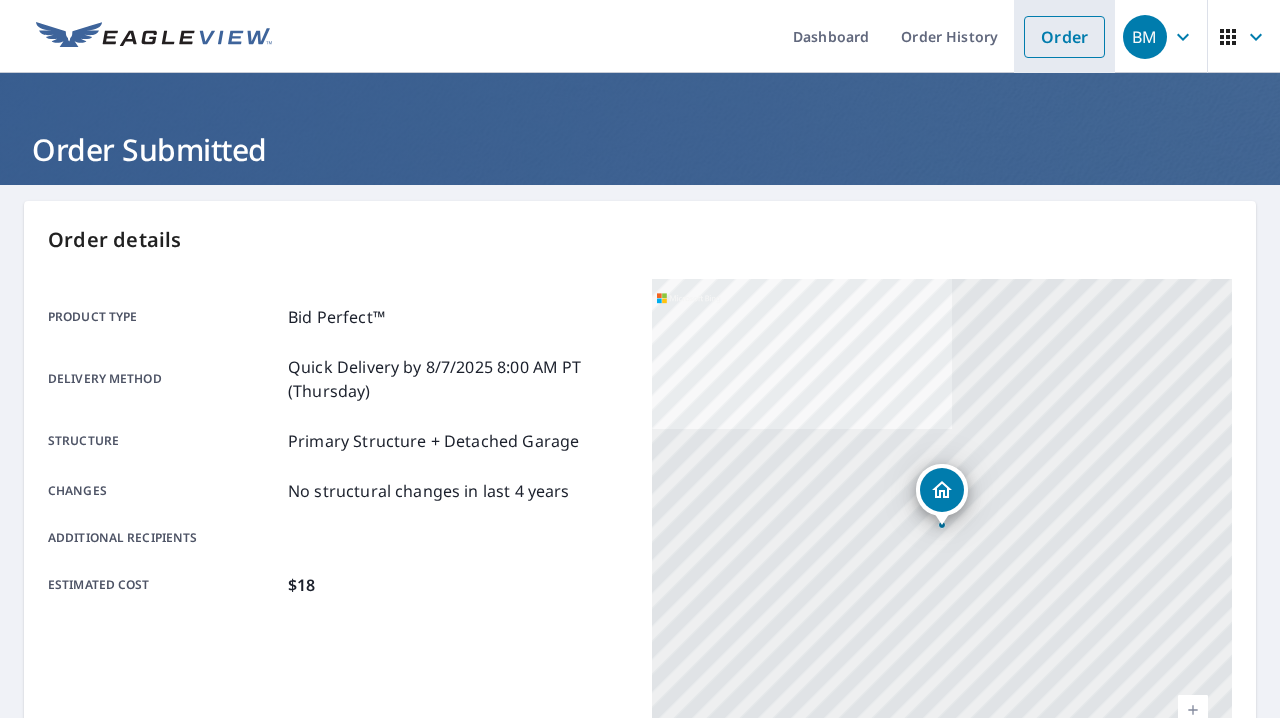 click on "Order" at bounding box center [1064, 37] 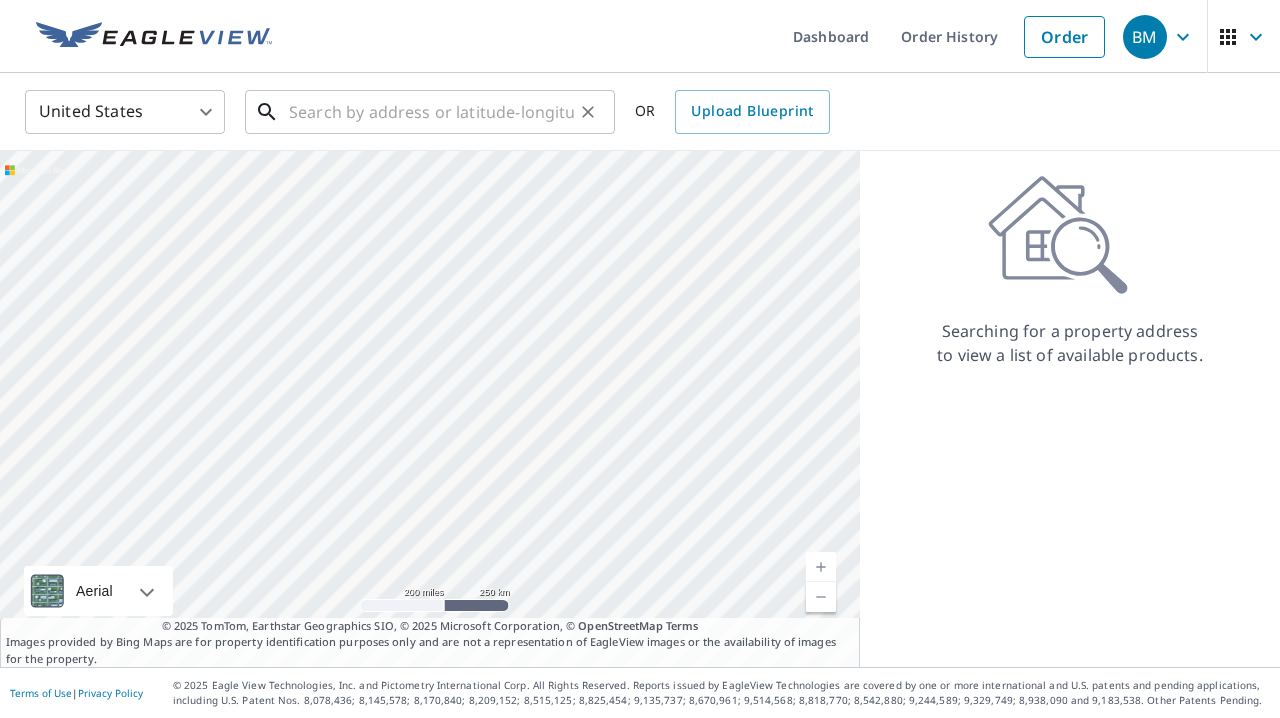 click at bounding box center [431, 112] 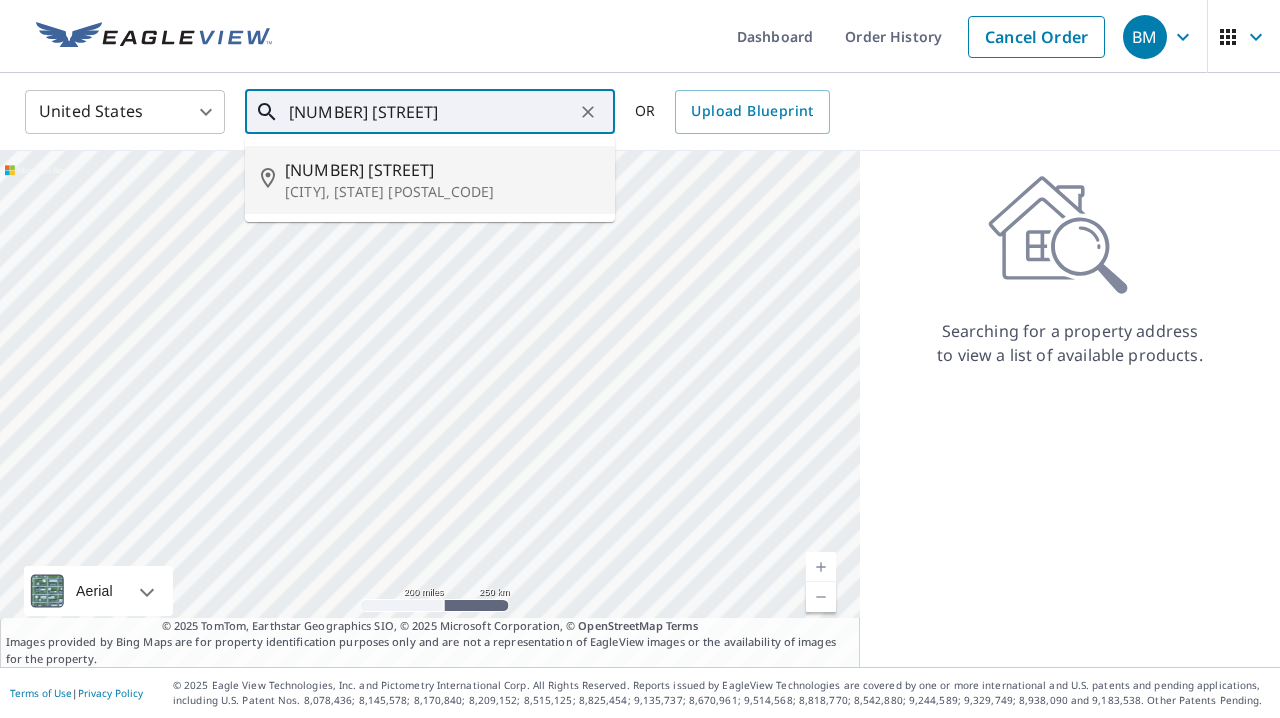 click on "[NUMBER] [STREET]" at bounding box center (442, 170) 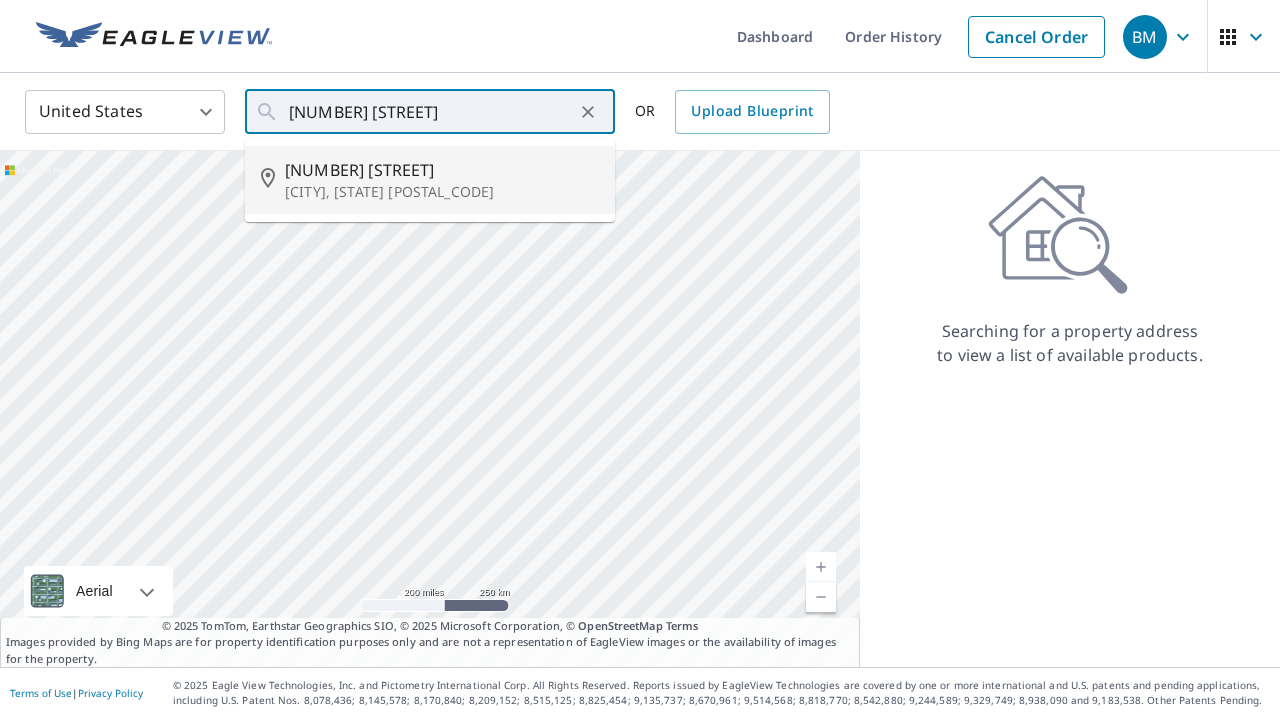 type on "[NUMBER] [STREET] [CITY], [STATE] [POSTAL_CODE]" 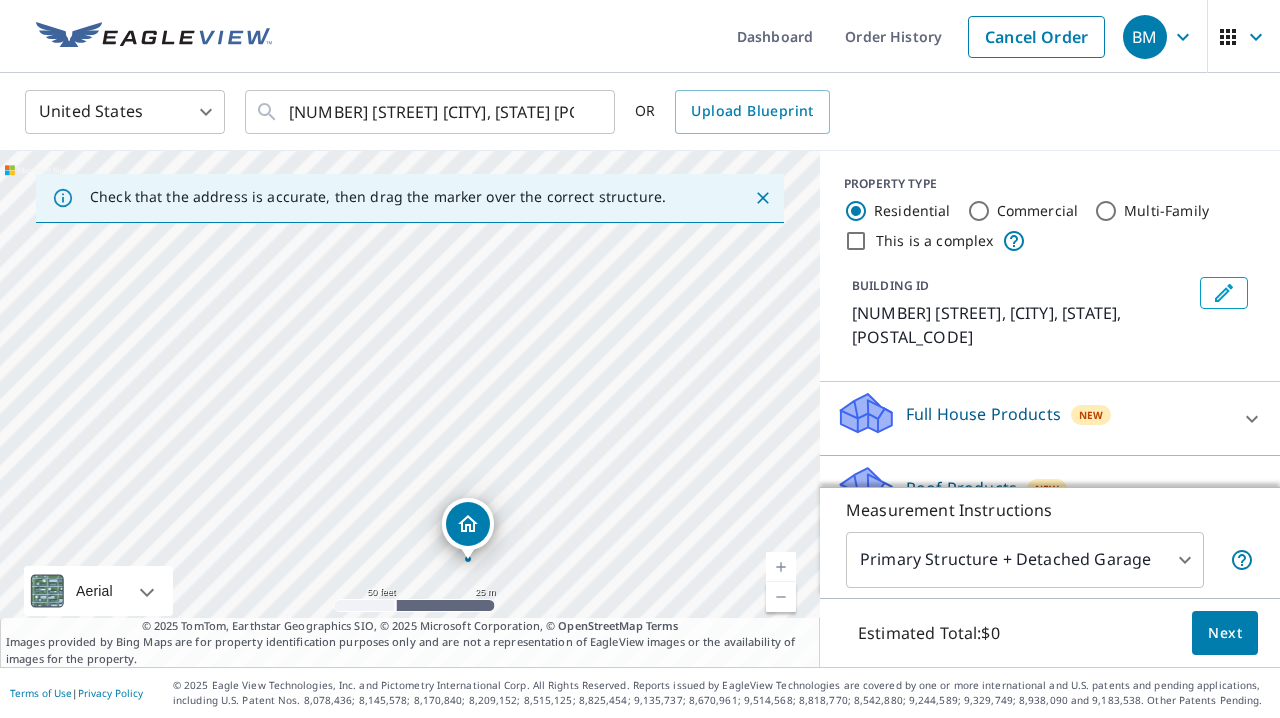 drag, startPoint x: 407, startPoint y: 307, endPoint x: 535, endPoint y: -72, distance: 400.03125 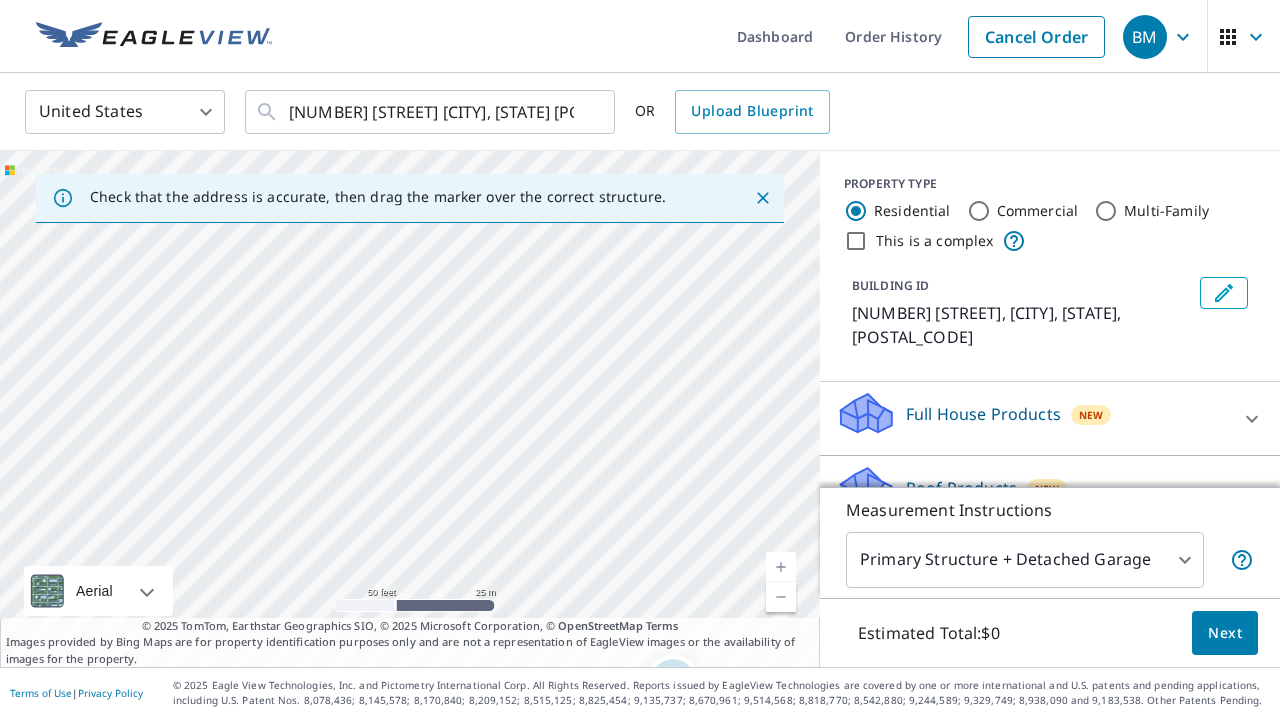 click on "[NUMBER] [STREET] [CITY], [STATE] [POSTAL_CODE]" at bounding box center [410, 409] 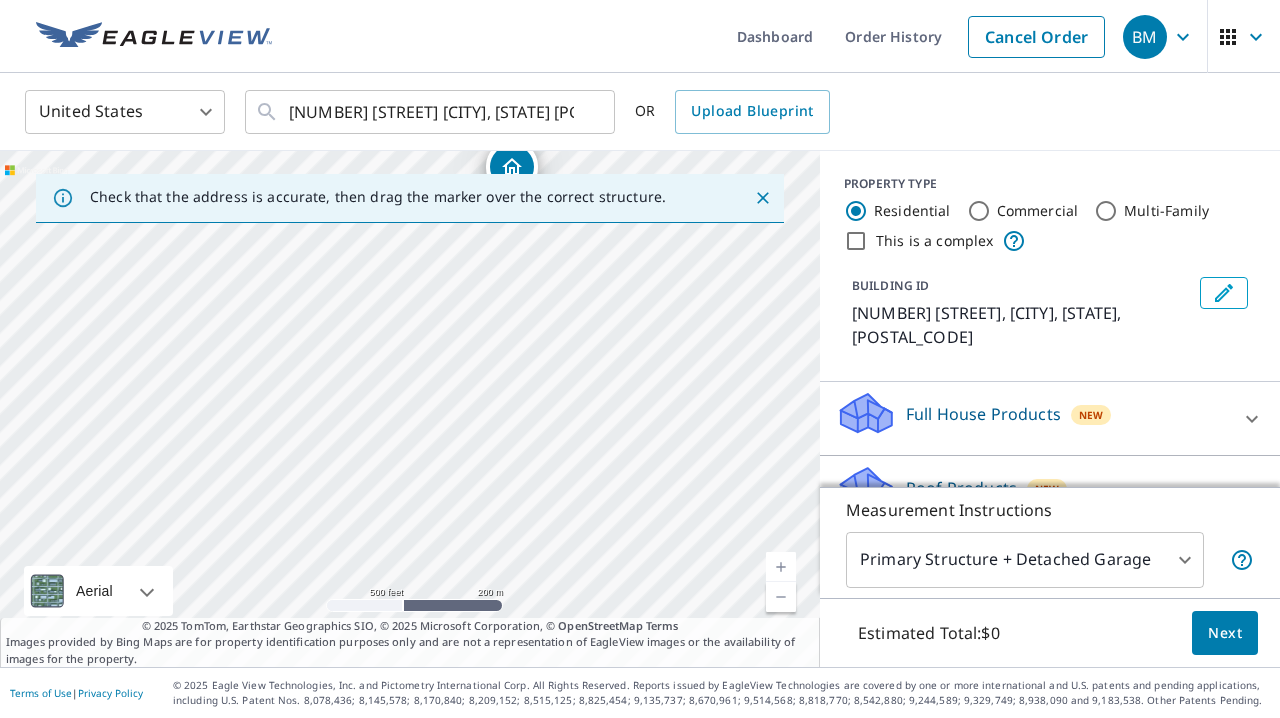 drag, startPoint x: 621, startPoint y: 419, endPoint x: 489, endPoint y: 319, distance: 165.60193 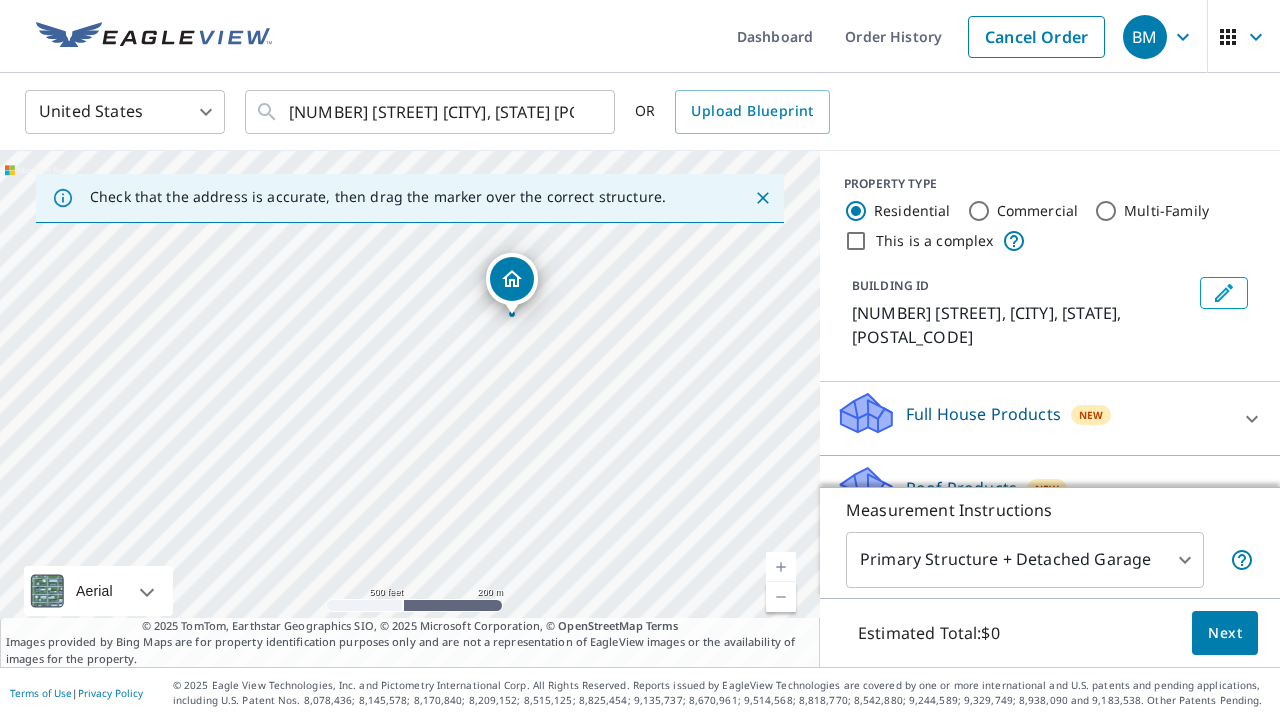 drag, startPoint x: 489, startPoint y: 319, endPoint x: 489, endPoint y: 431, distance: 112 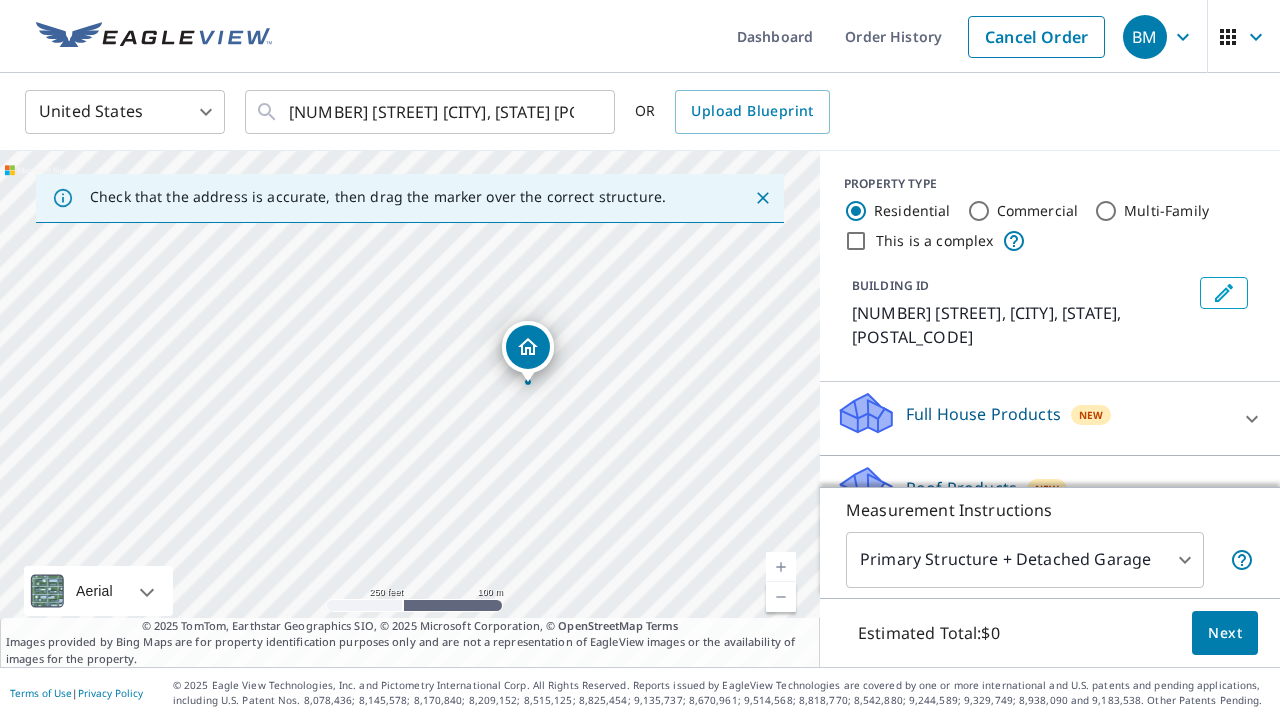drag, startPoint x: 489, startPoint y: 431, endPoint x: 481, endPoint y: 612, distance: 181.17671 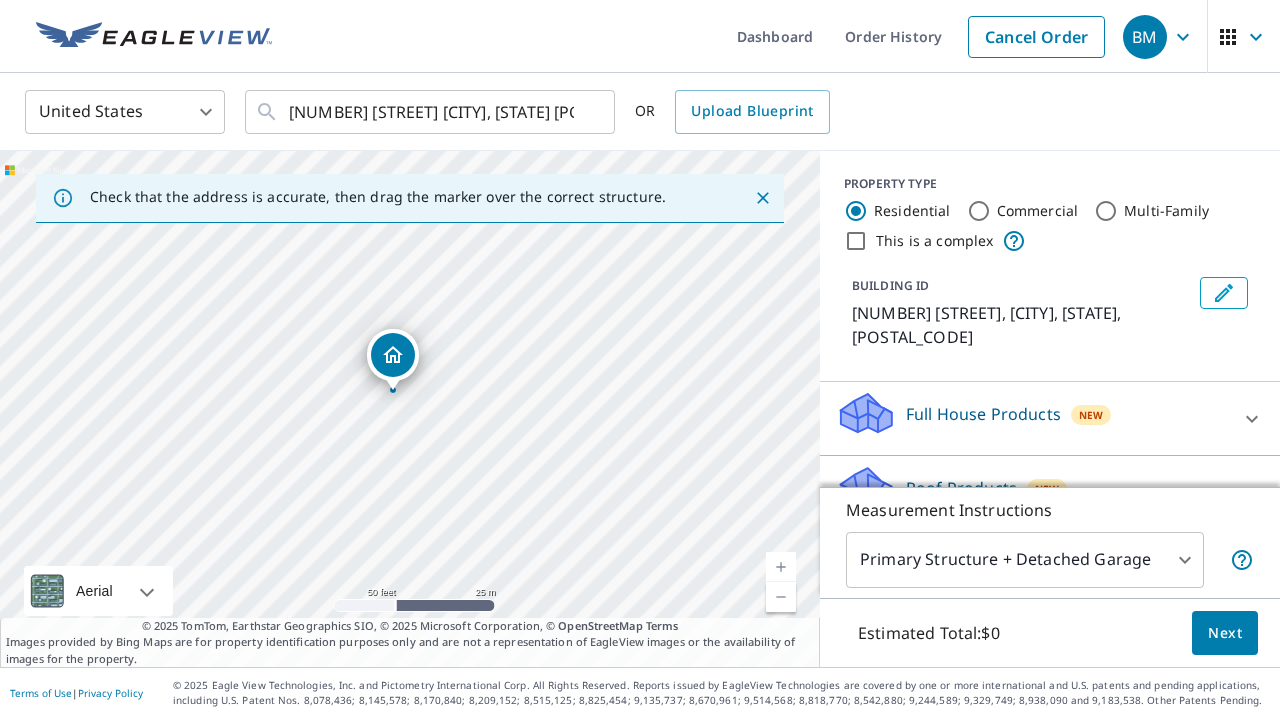 drag, startPoint x: 254, startPoint y: 343, endPoint x: 558, endPoint y: 508, distance: 345.8916 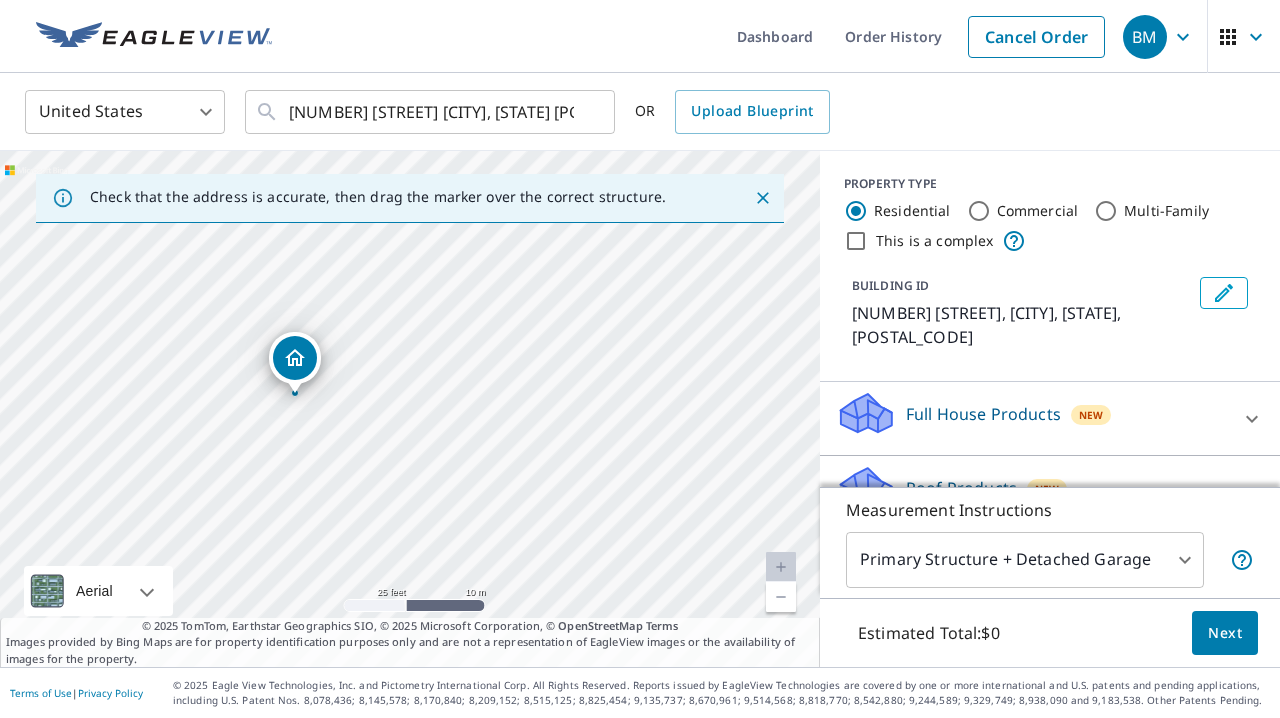 drag, startPoint x: 480, startPoint y: 383, endPoint x: 547, endPoint y: 500, distance: 134.82582 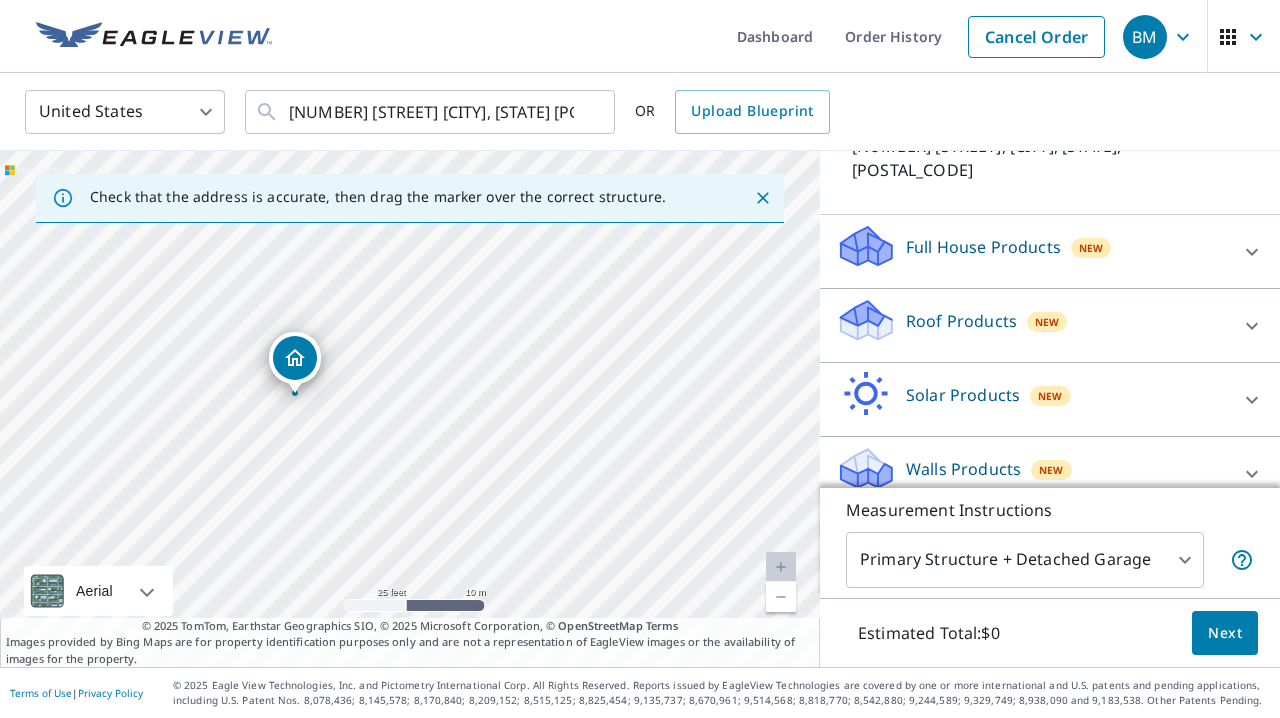 click on "Roof Products New" at bounding box center [1032, 325] 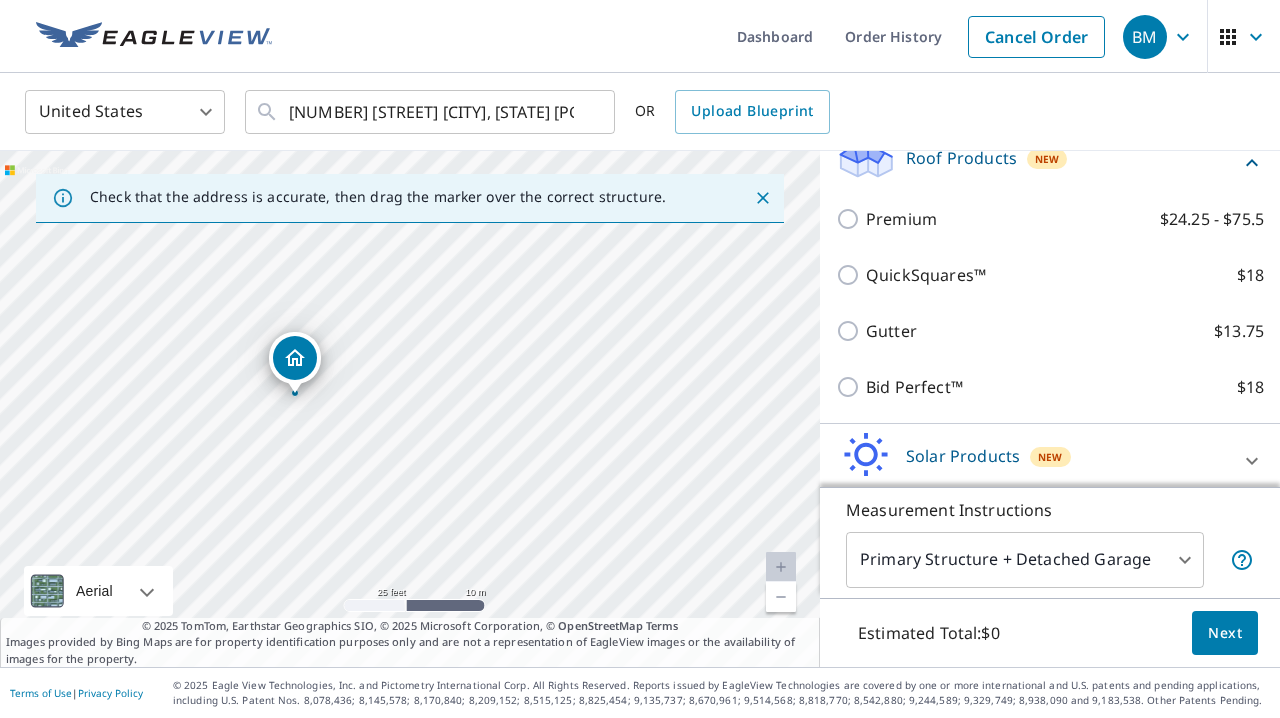 scroll, scrollTop: 333, scrollLeft: 0, axis: vertical 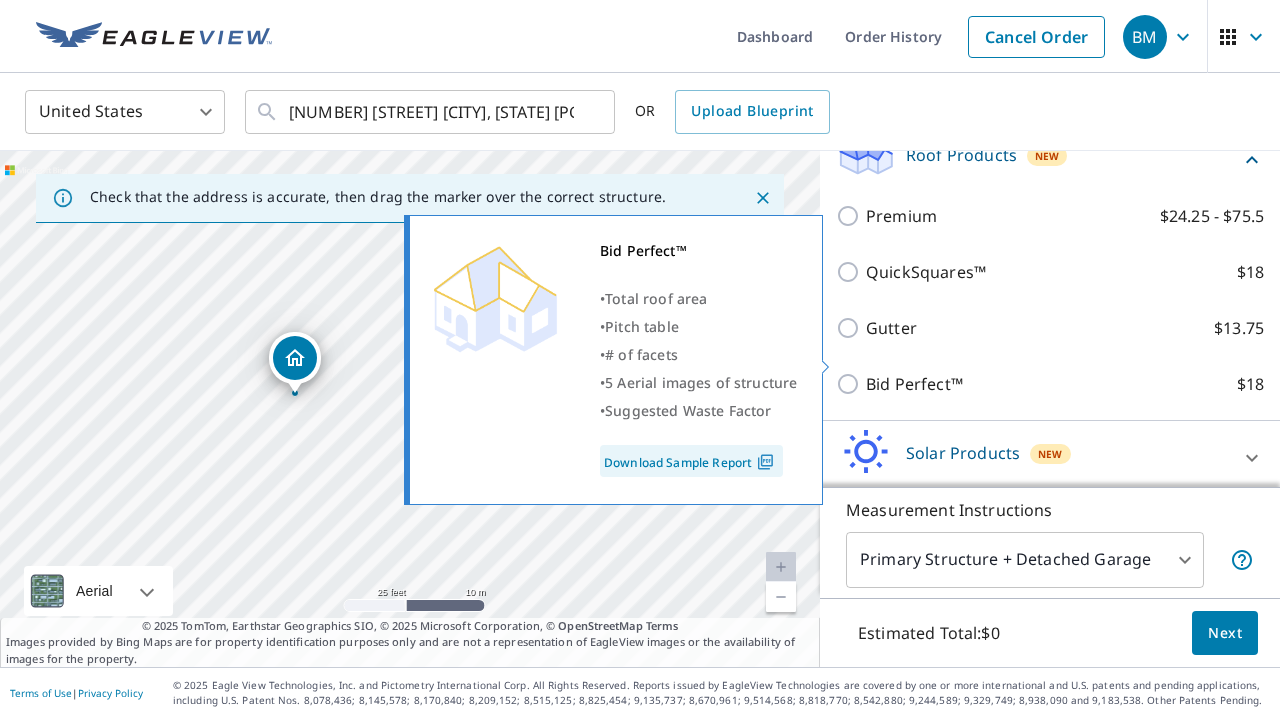 click on "Bid Perfect™" at bounding box center (914, 384) 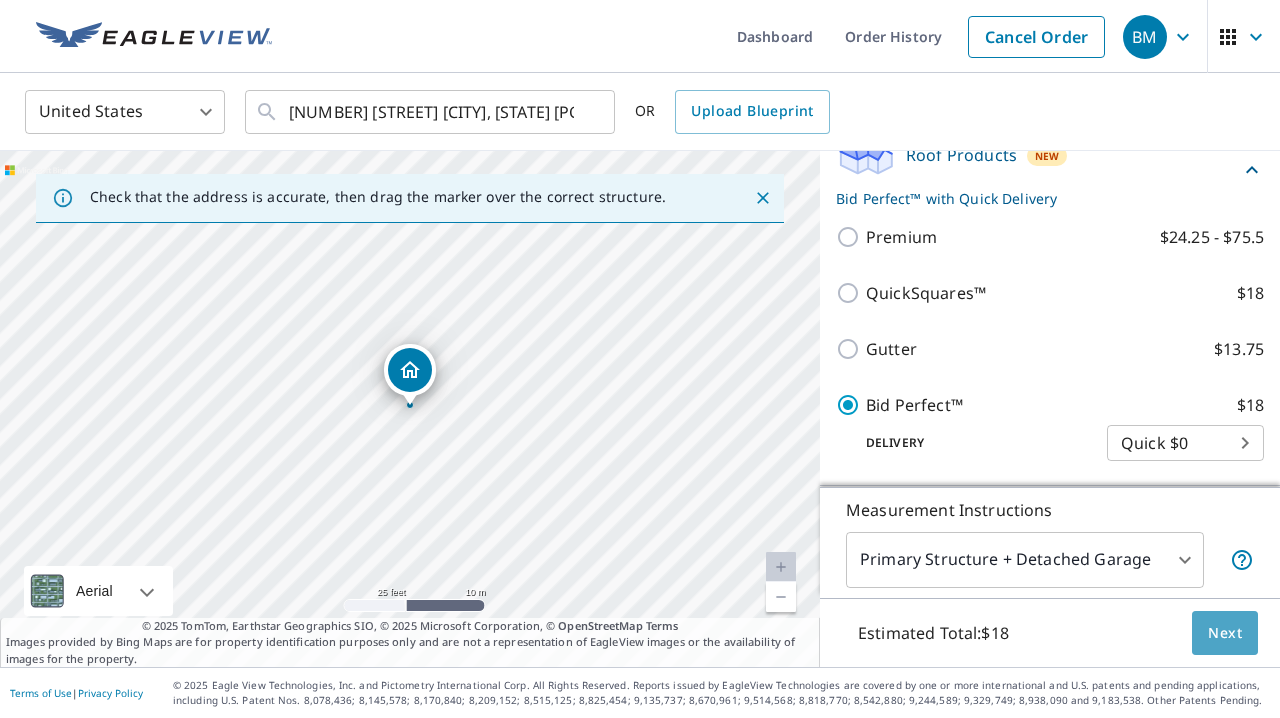 click on "Next" at bounding box center [1225, 633] 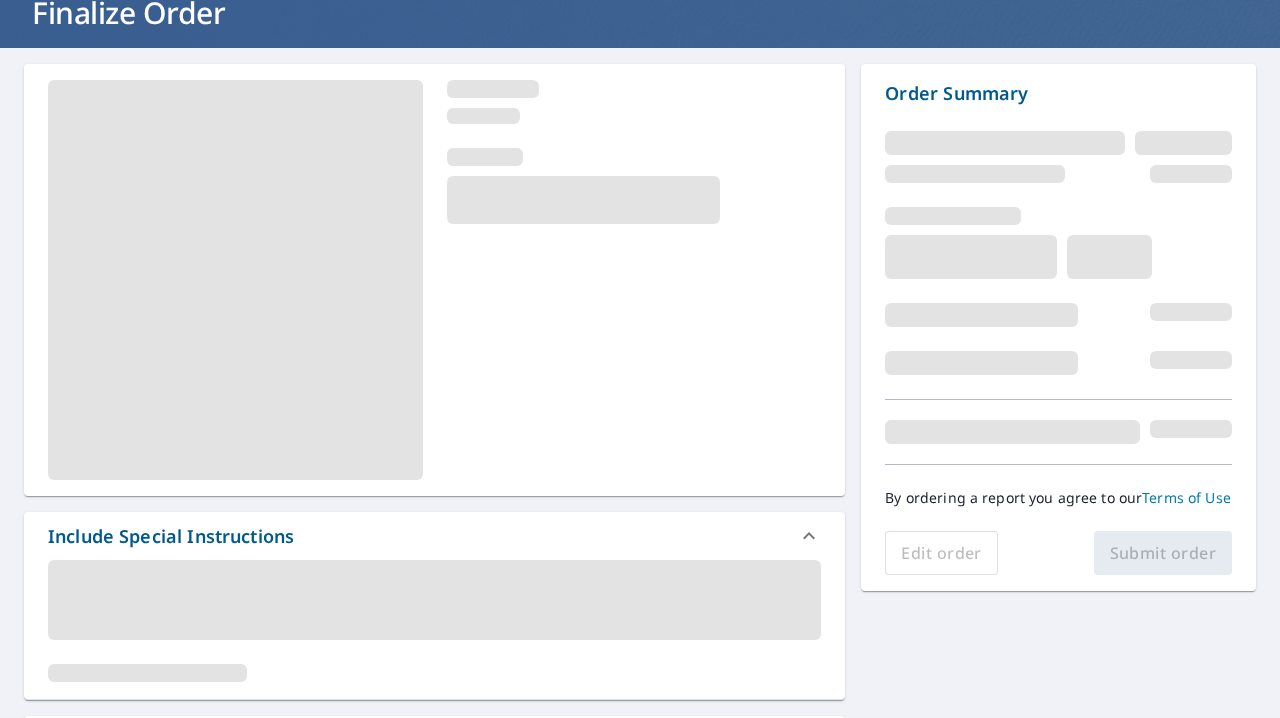 scroll, scrollTop: 186, scrollLeft: 0, axis: vertical 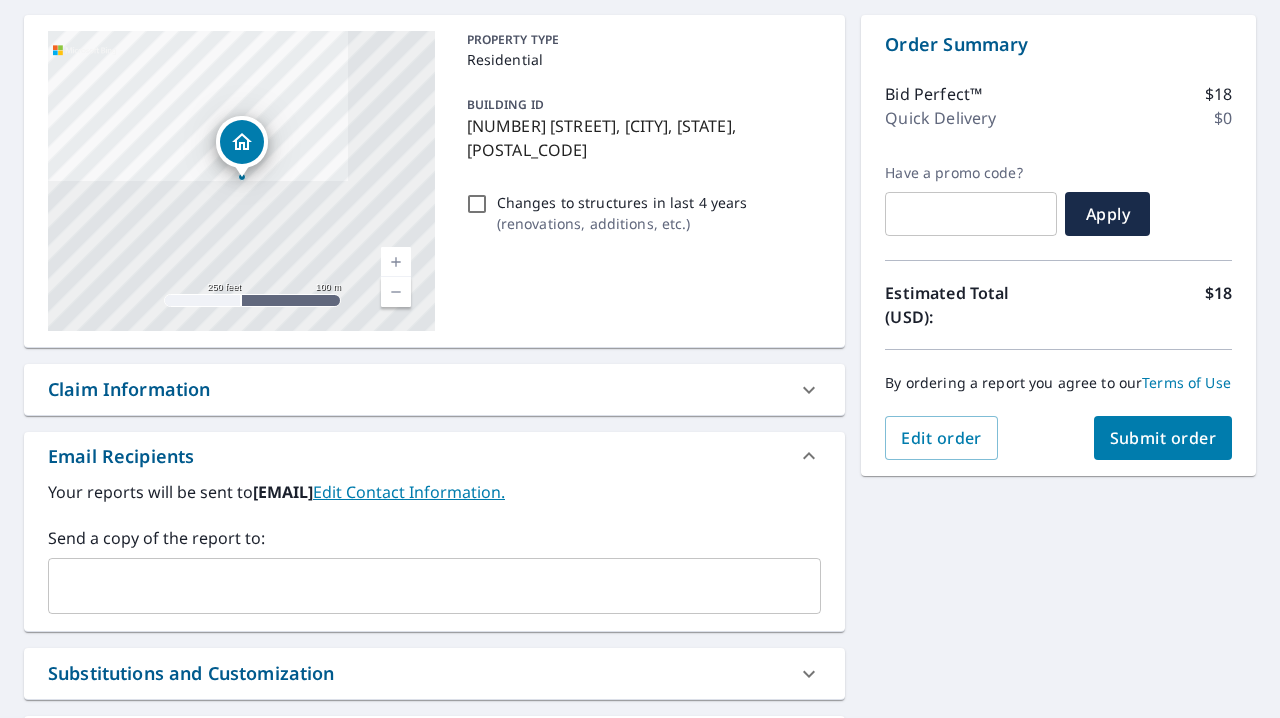 click on "Submit order" at bounding box center [1163, 438] 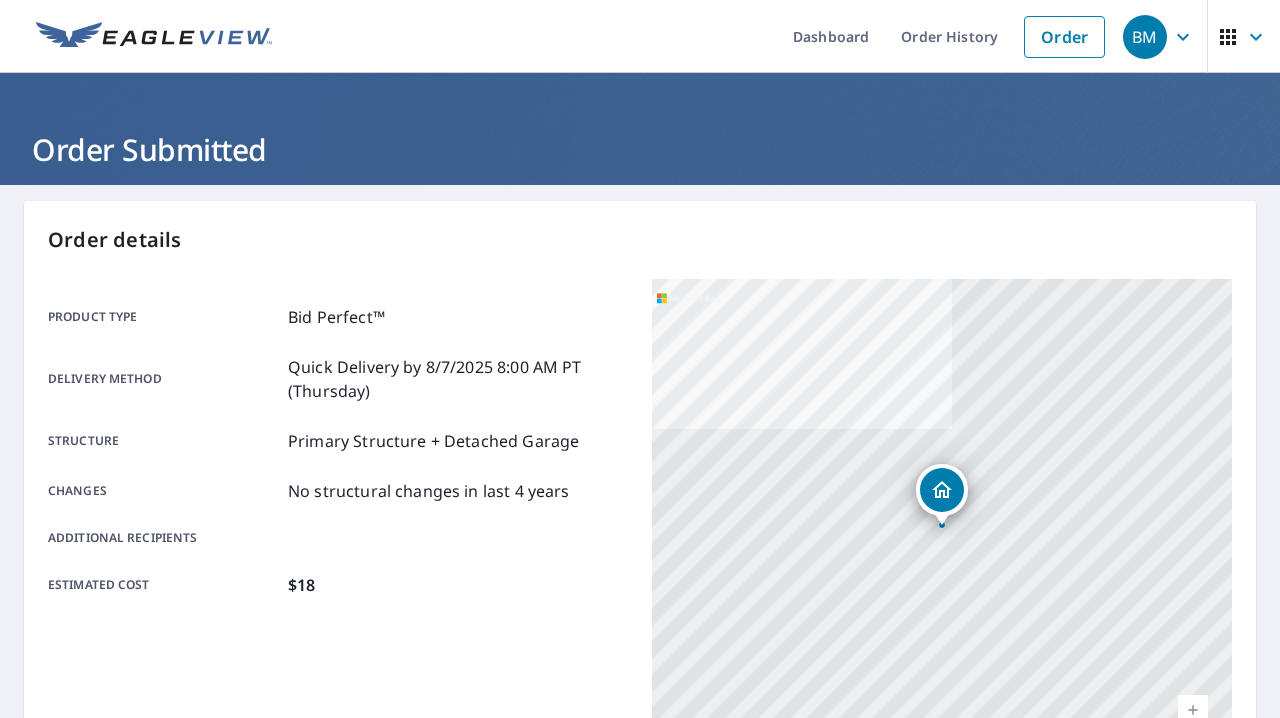 scroll, scrollTop: 0, scrollLeft: 0, axis: both 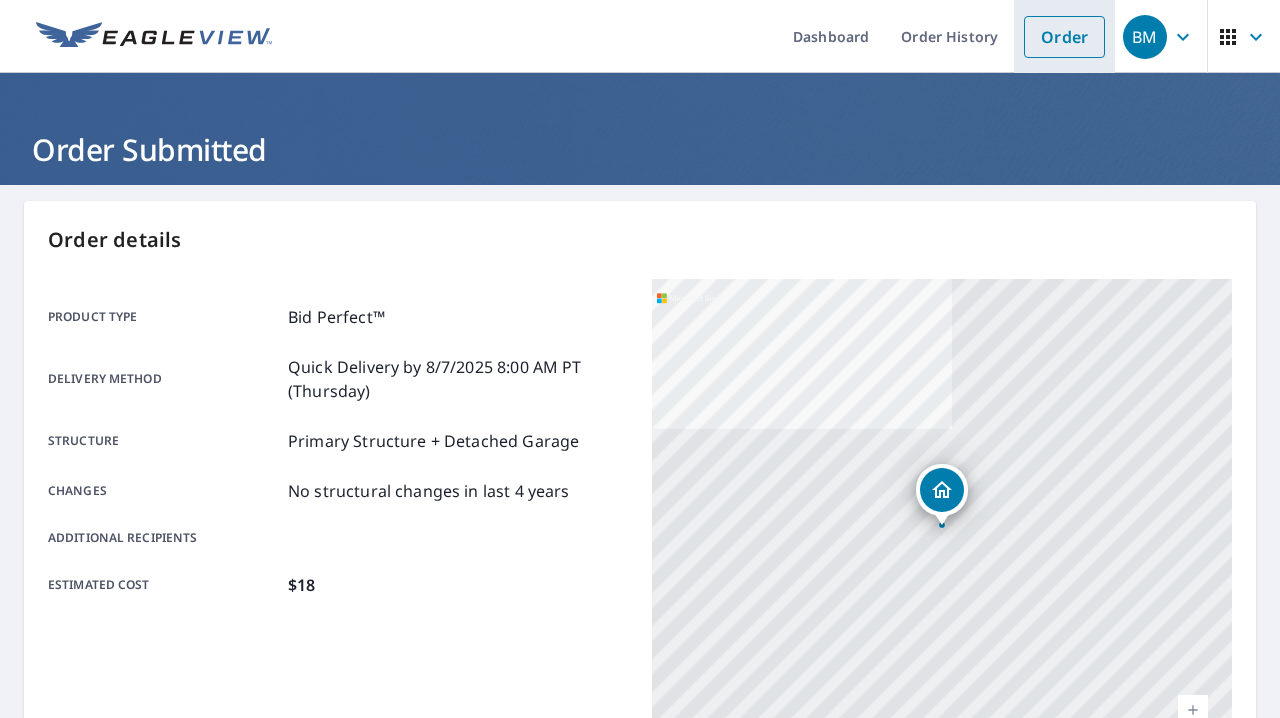 click on "Order" at bounding box center [1064, 37] 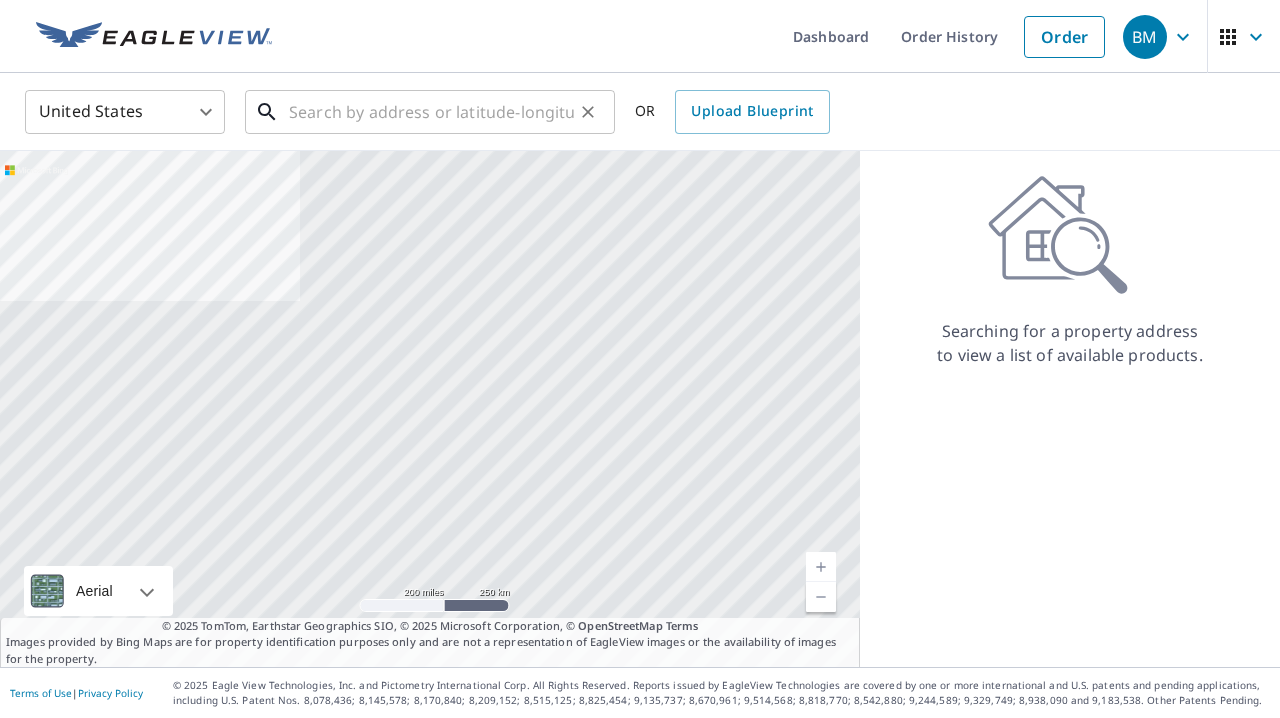 click at bounding box center [431, 112] 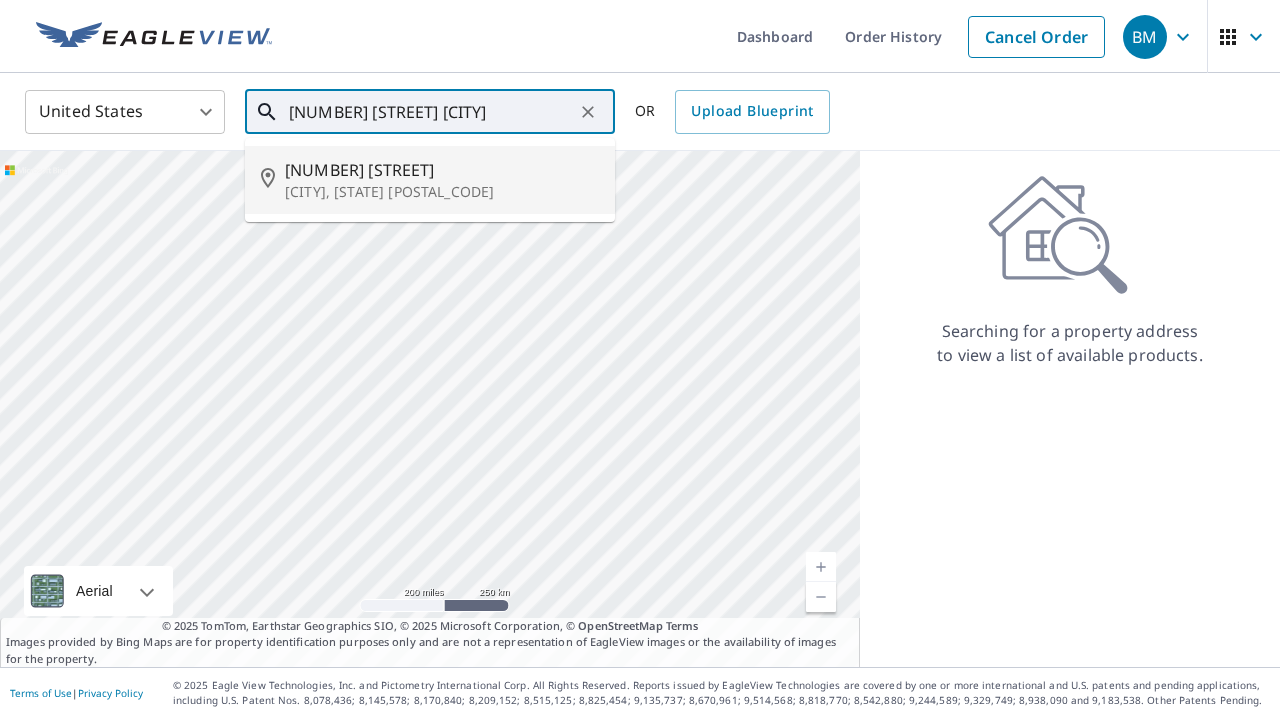 click on "[NUMBER] [STREET]" at bounding box center [442, 170] 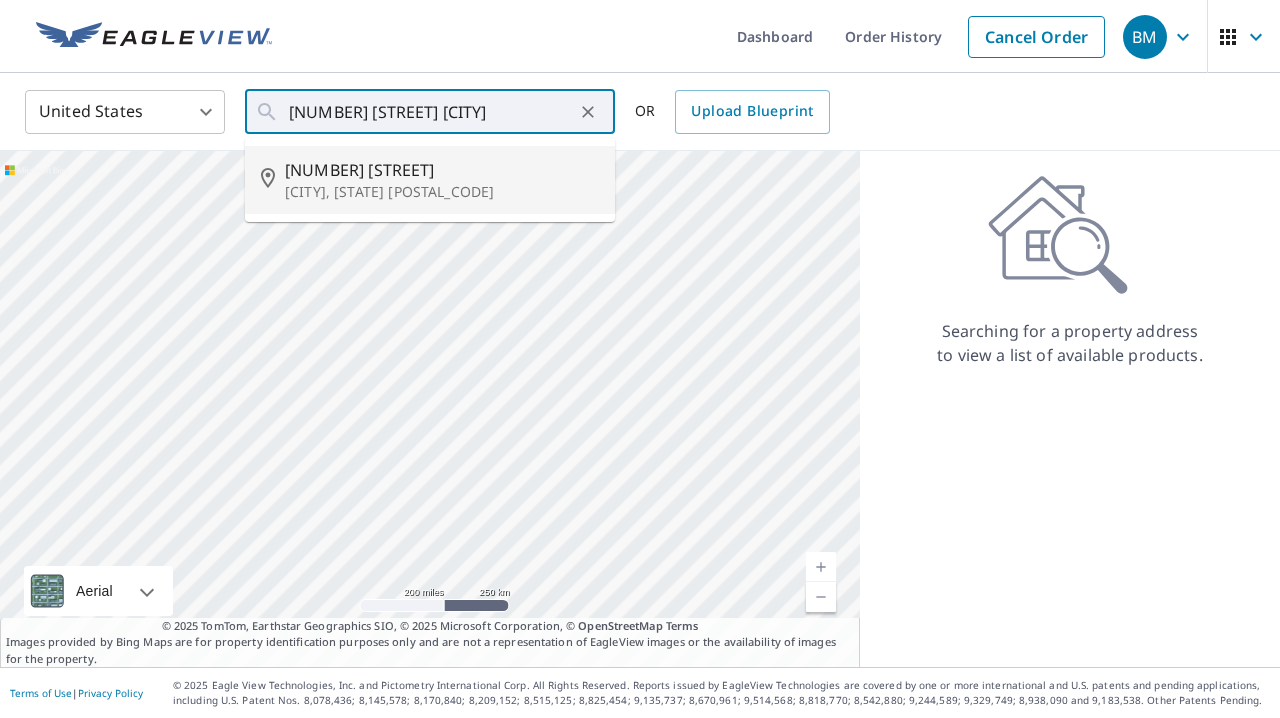 type on "[NUMBER] [STREET] [CITY], [STATE] [POSTAL_CODE]" 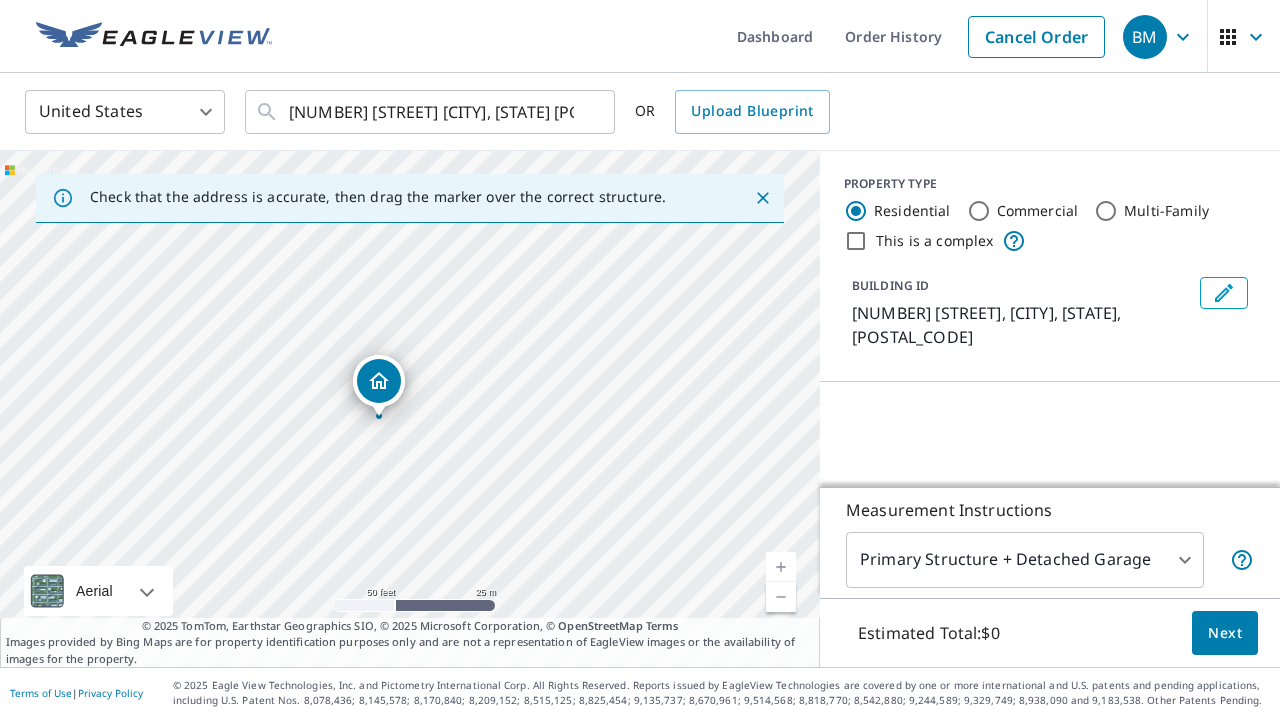 drag, startPoint x: 424, startPoint y: 362, endPoint x: 435, endPoint y: 179, distance: 183.3303 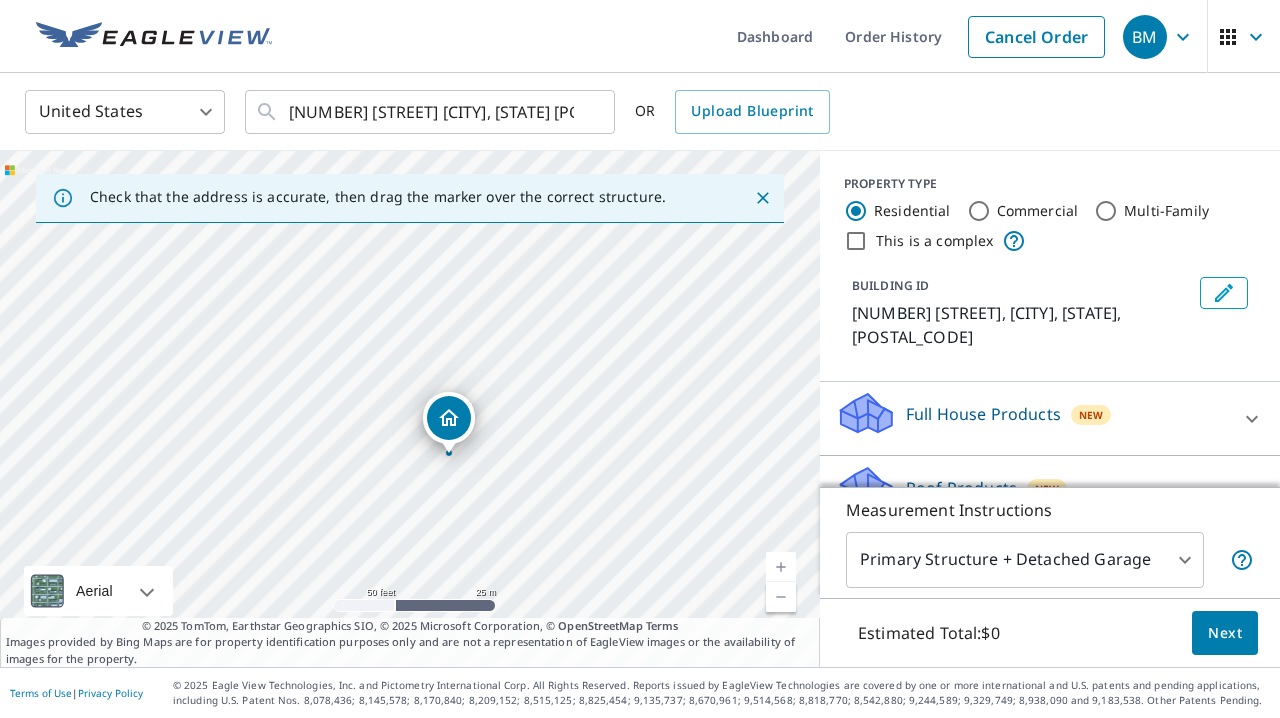 click on "[NUMBER] [STREET] [CITY], [STATE] [POSTAL_CODE]" at bounding box center (410, 409) 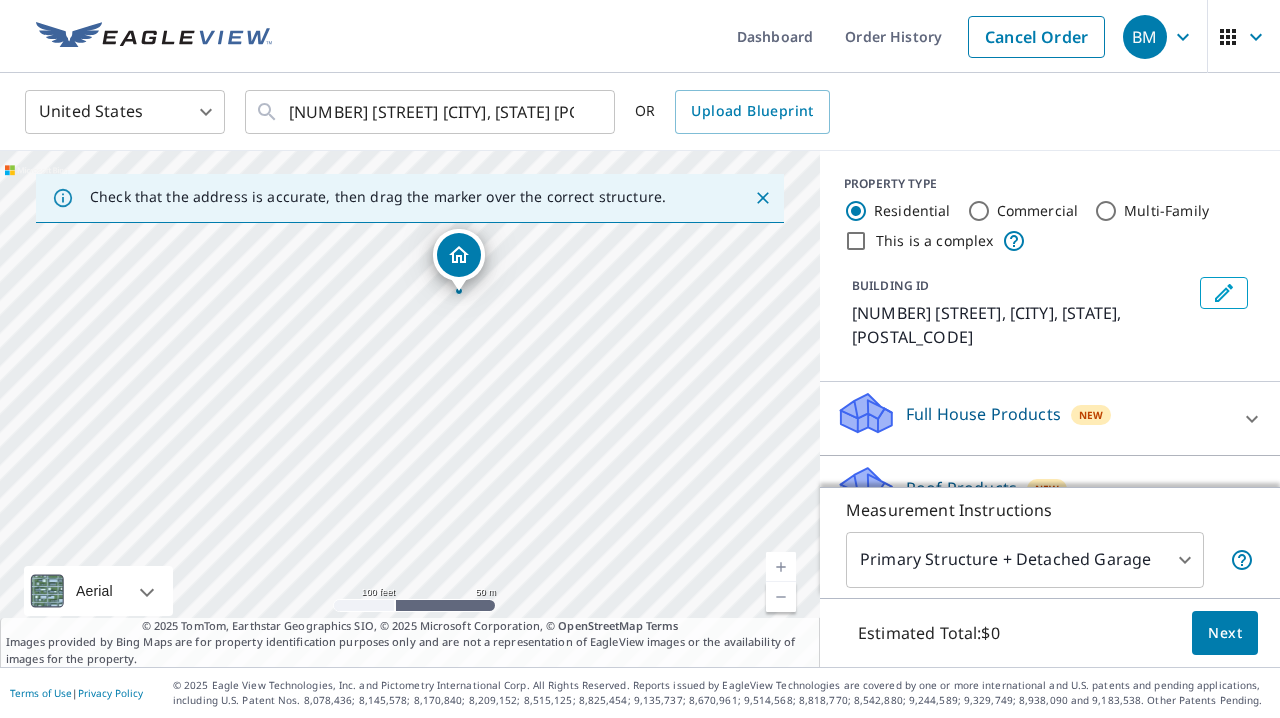 drag, startPoint x: 538, startPoint y: 428, endPoint x: 503, endPoint y: 282, distance: 150.13661 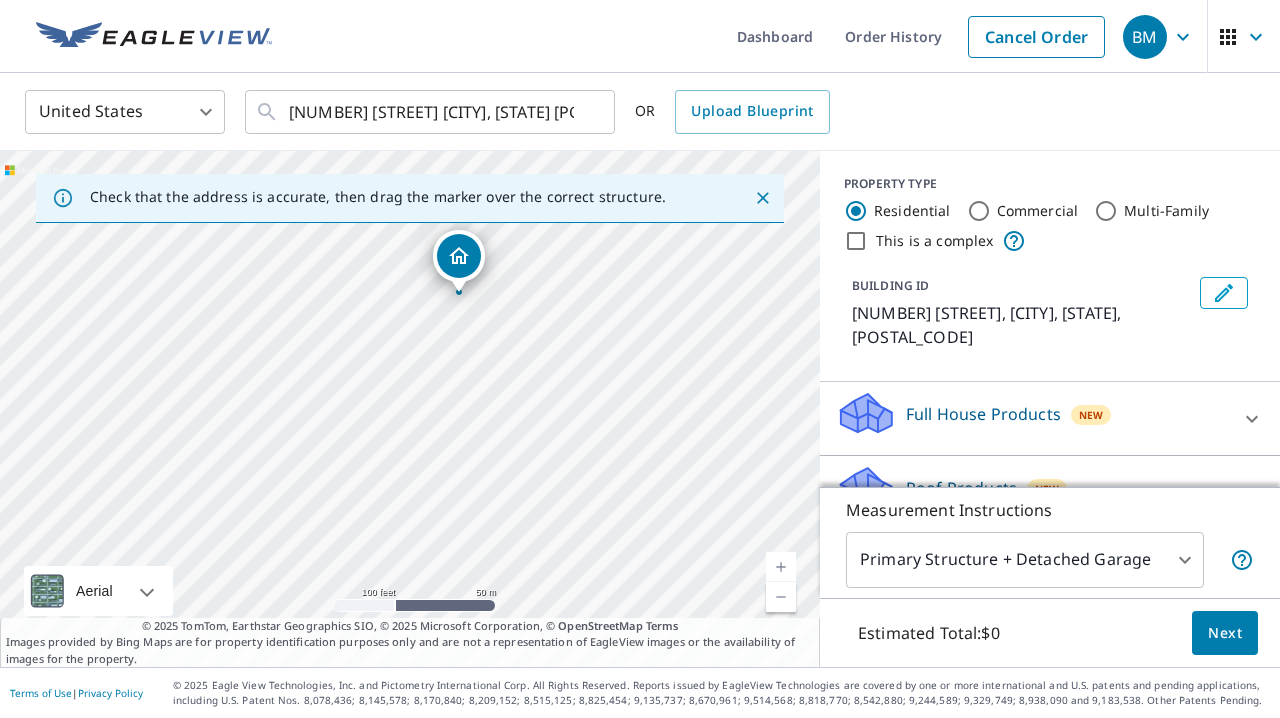 click on "[NUMBER] [STREET] [CITY], [STATE] [POSTAL_CODE]" at bounding box center (410, 409) 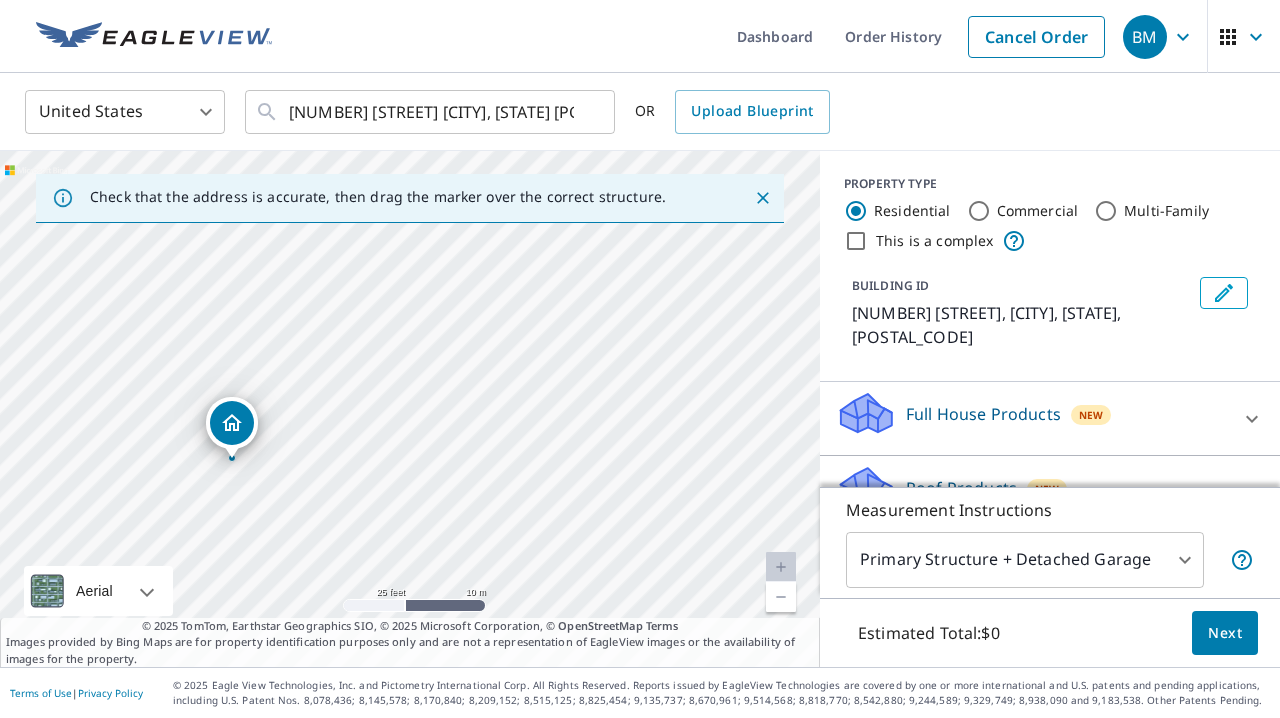 drag, startPoint x: 360, startPoint y: 562, endPoint x: 483, endPoint y: 186, distance: 395.60712 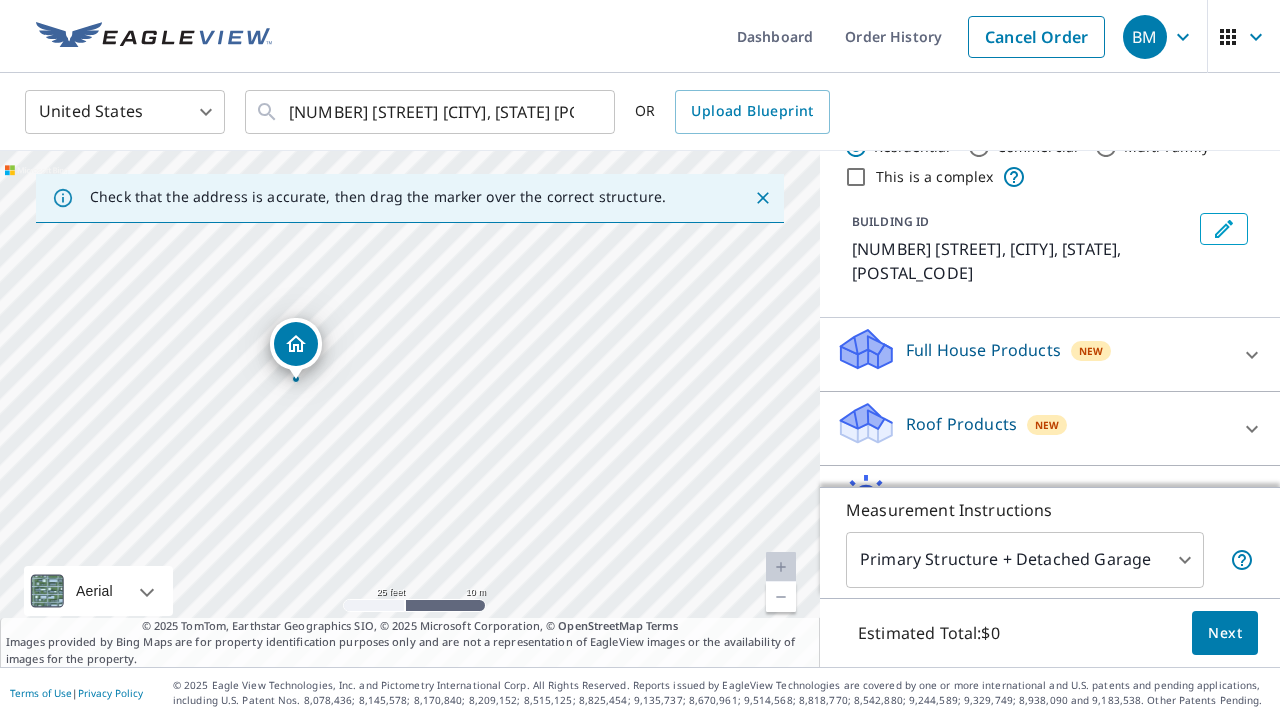 click on "Roof Products" at bounding box center [961, 424] 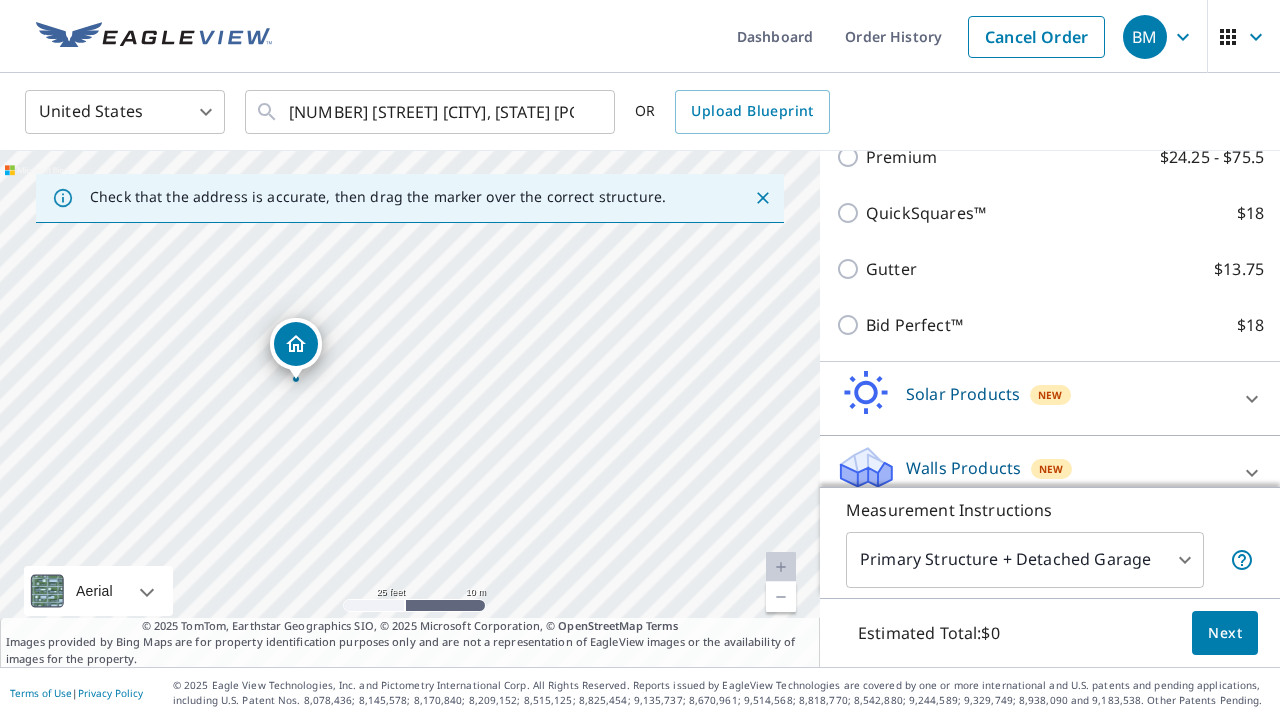 scroll, scrollTop: 391, scrollLeft: 0, axis: vertical 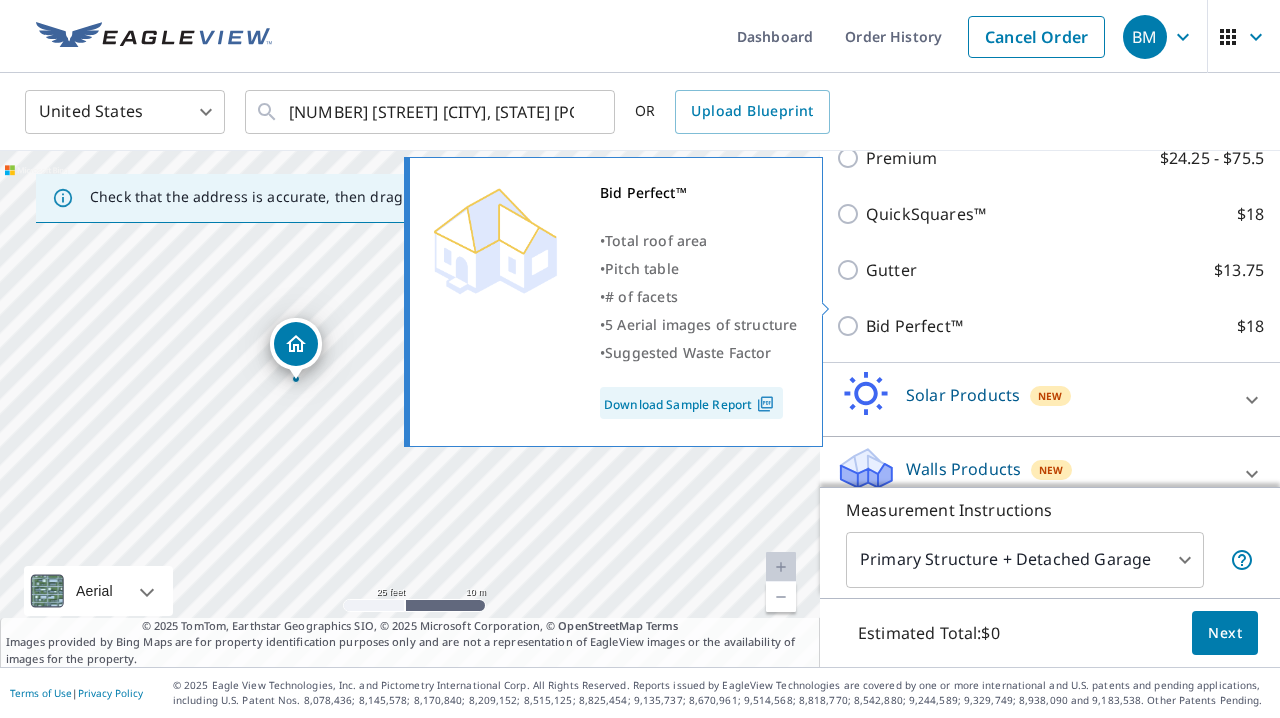 click on "Bid Perfect™" at bounding box center (914, 326) 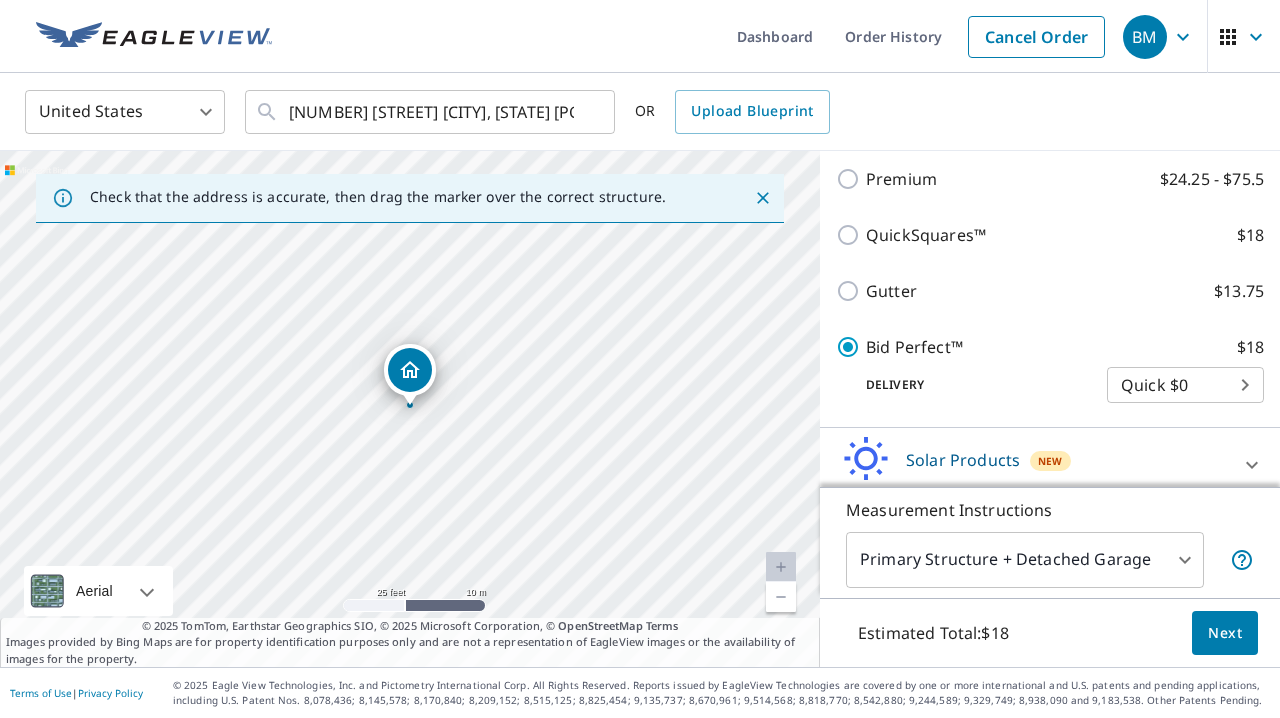 click on "Next" at bounding box center [1225, 633] 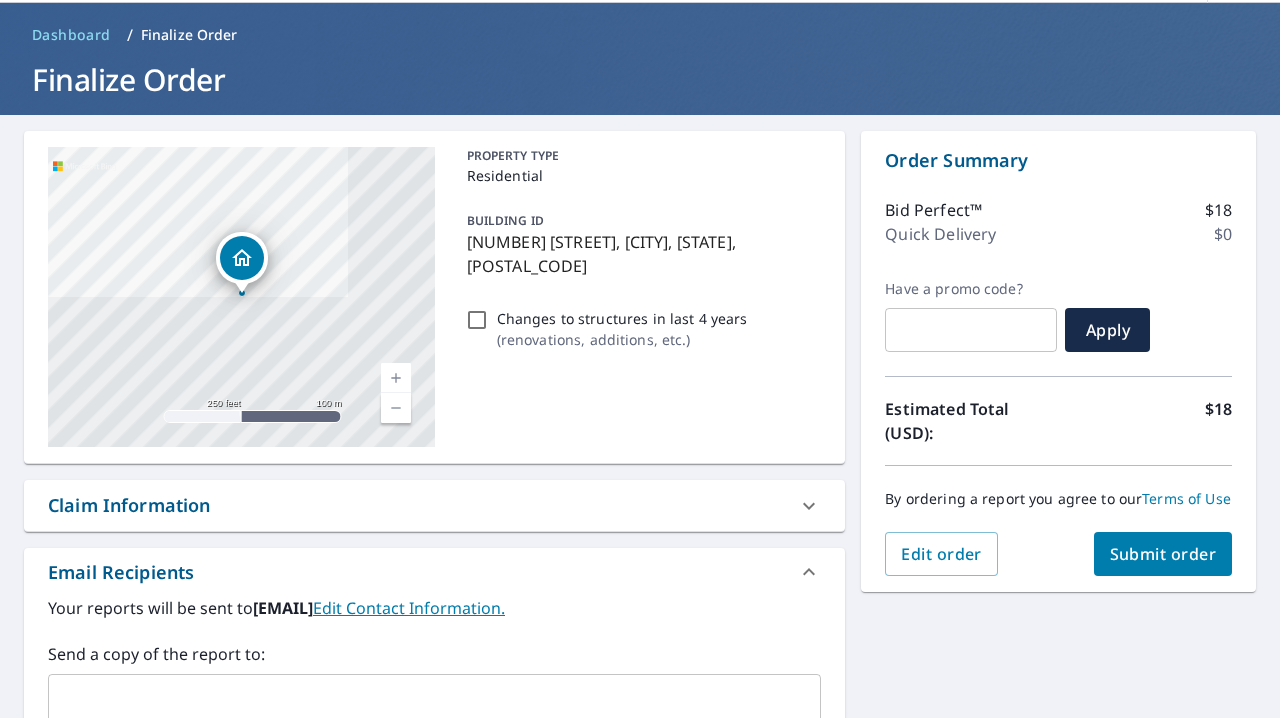 scroll, scrollTop: 84, scrollLeft: 0, axis: vertical 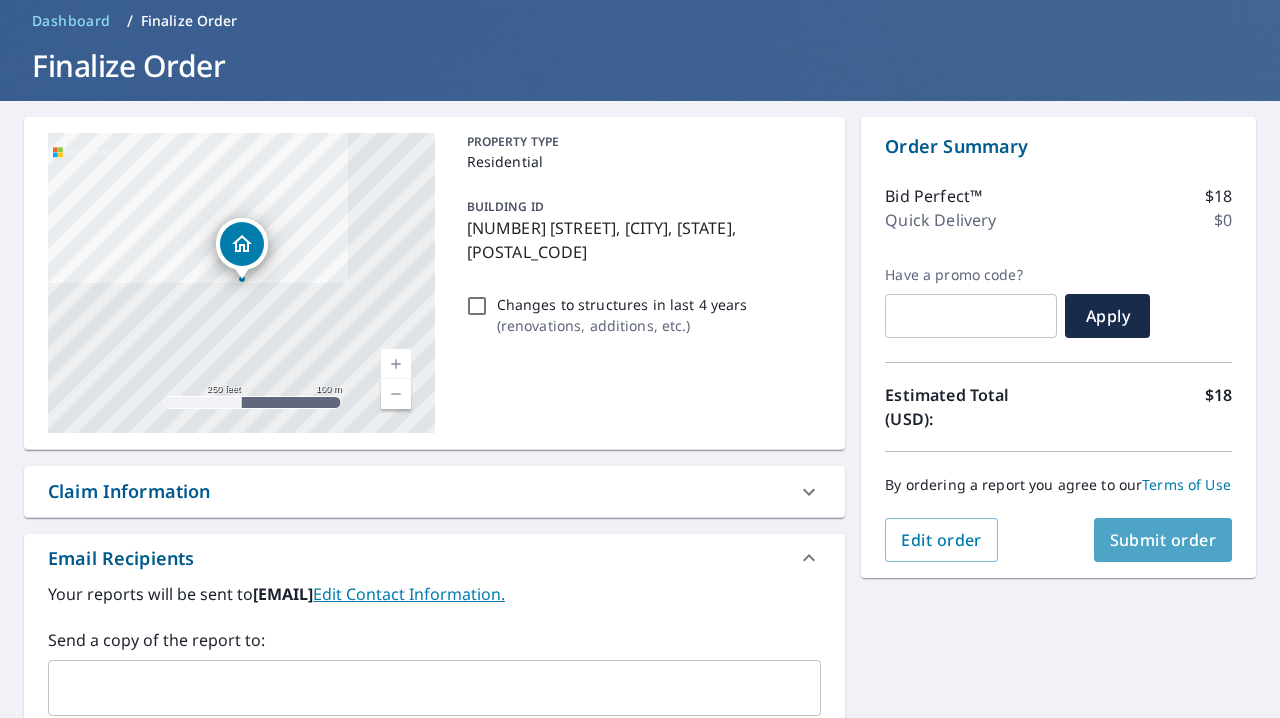 click on "Submit order" at bounding box center (1163, 540) 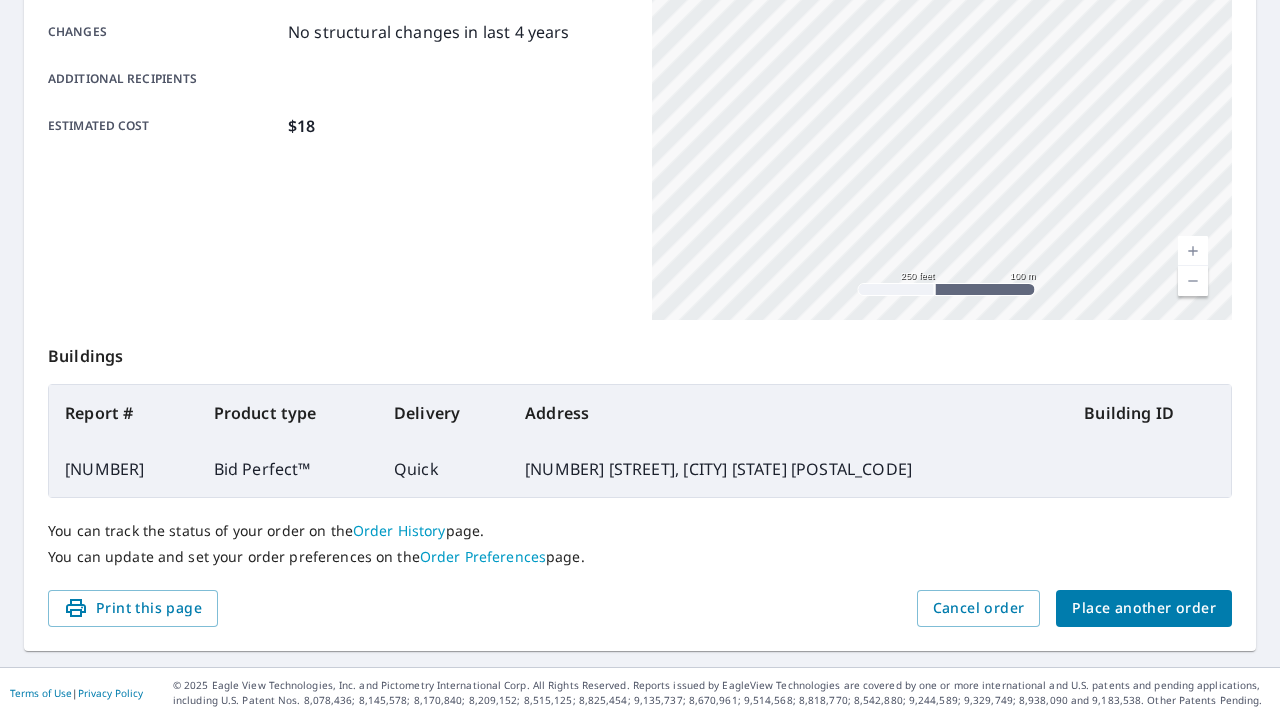 scroll, scrollTop: 458, scrollLeft: 0, axis: vertical 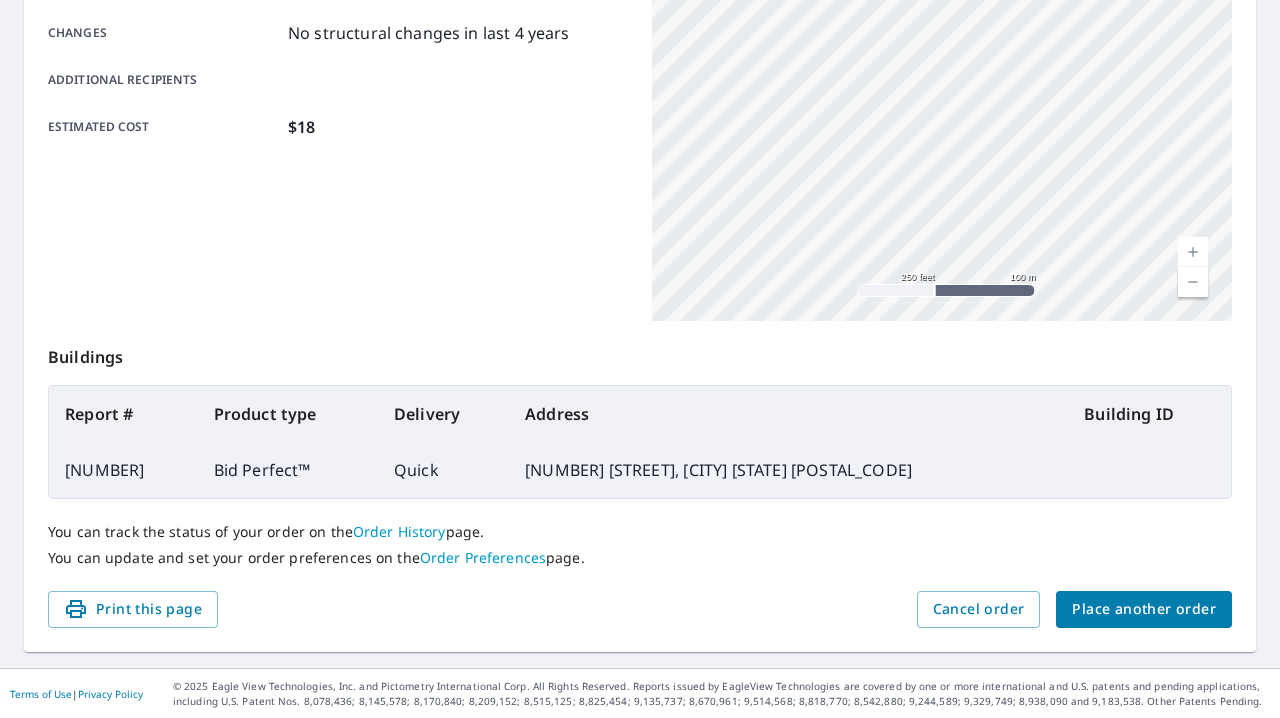click on "Place another order" at bounding box center [1144, 609] 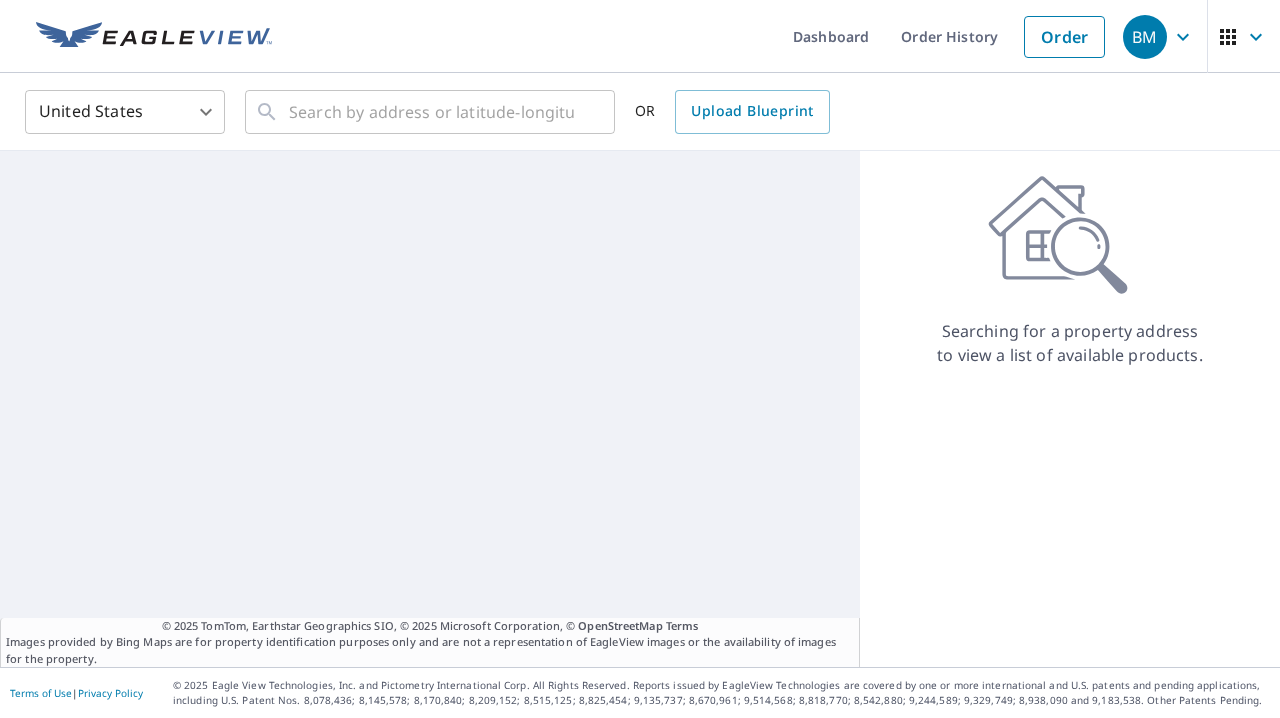 scroll, scrollTop: 0, scrollLeft: 0, axis: both 